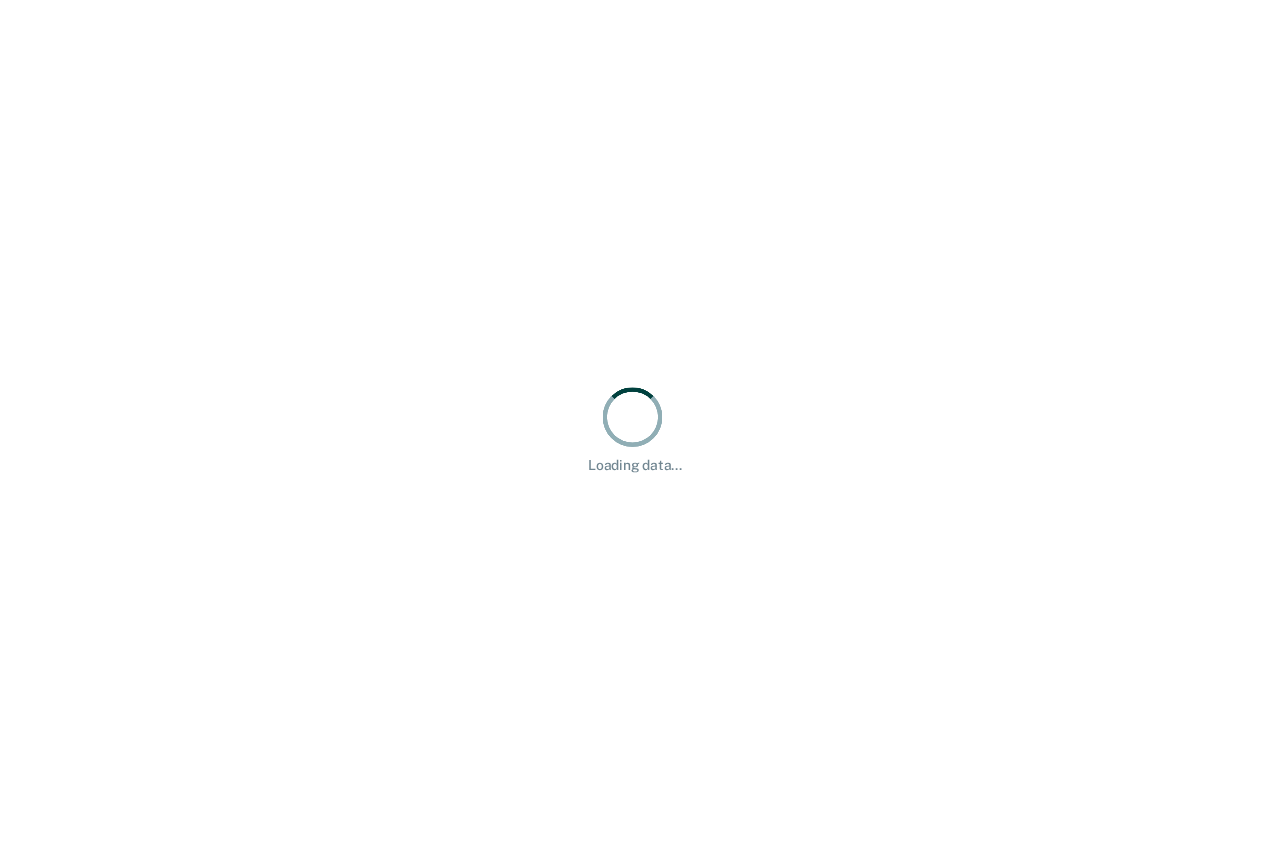 scroll, scrollTop: 0, scrollLeft: 0, axis: both 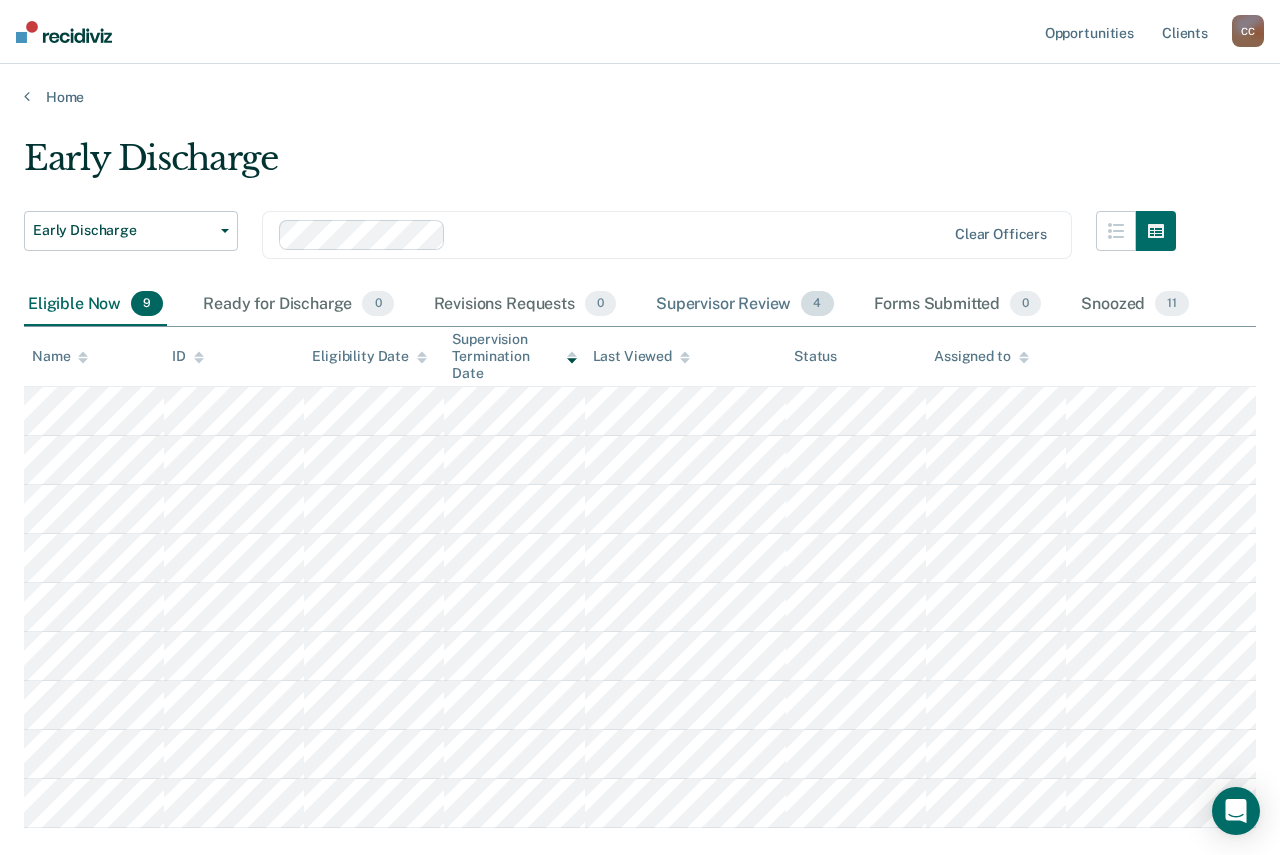 click on "Supervisor Review 4" at bounding box center [745, 305] 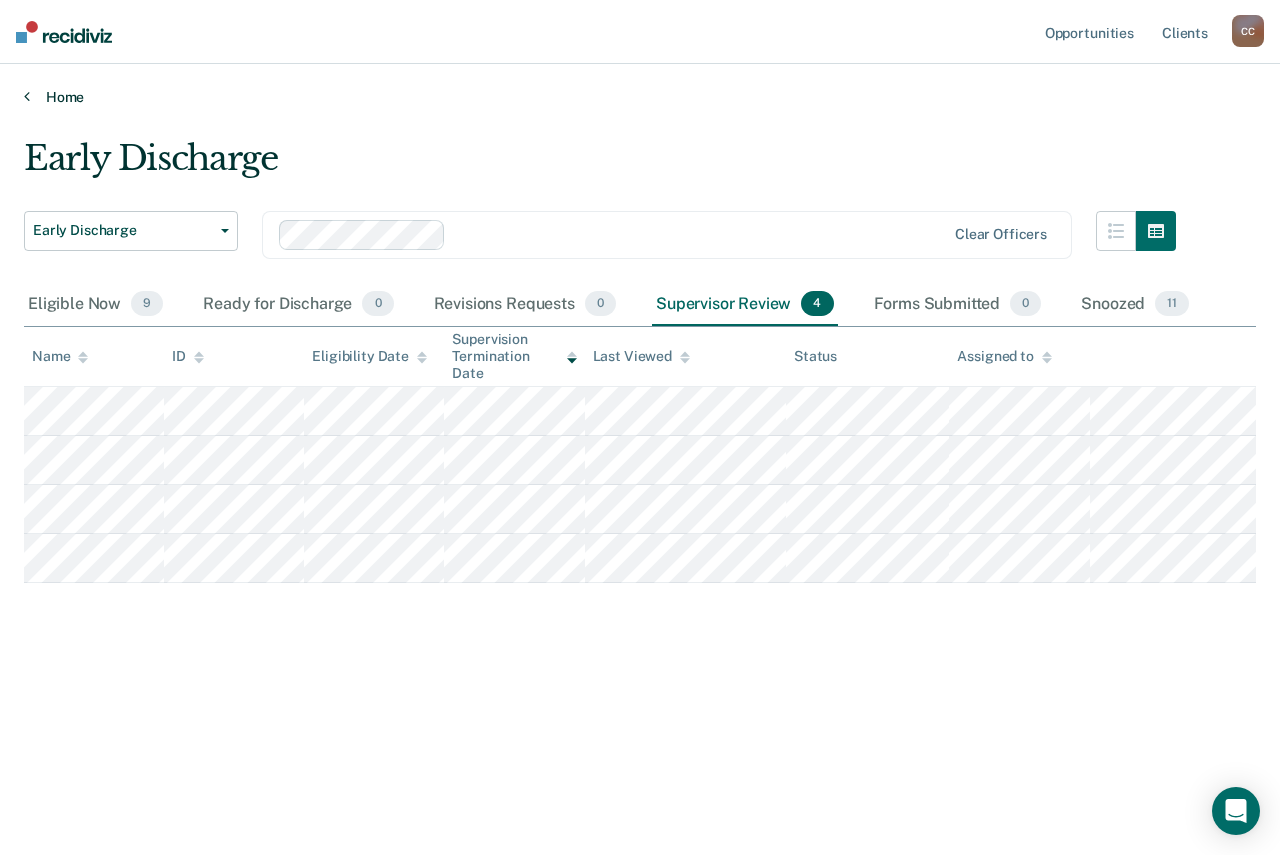 click on "Home" at bounding box center (640, 97) 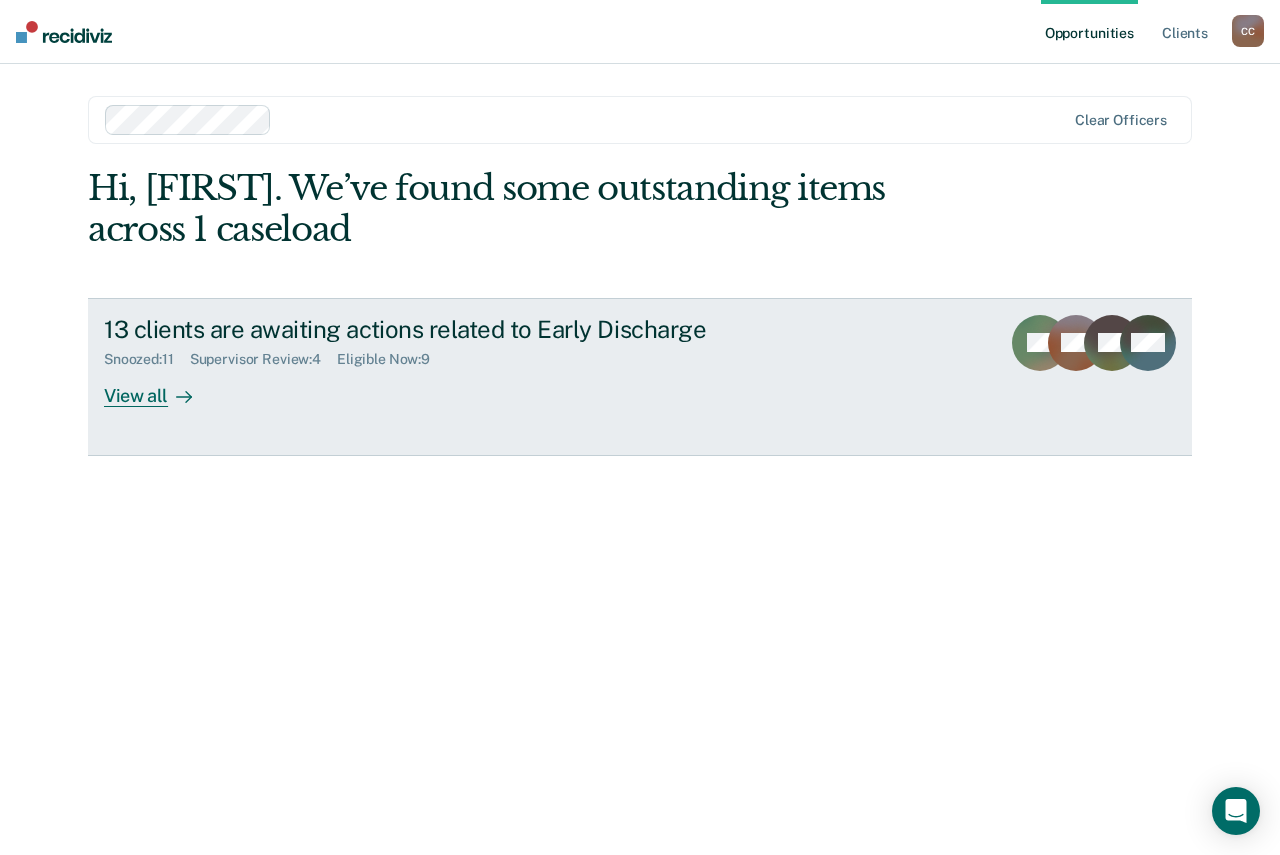 click on "[NUMBER] clients are awaiting actions related to Early Discharge Snoozed :  11 Supervisor Review : 4 Eligible Now : 9 View all" at bounding box center (479, 361) 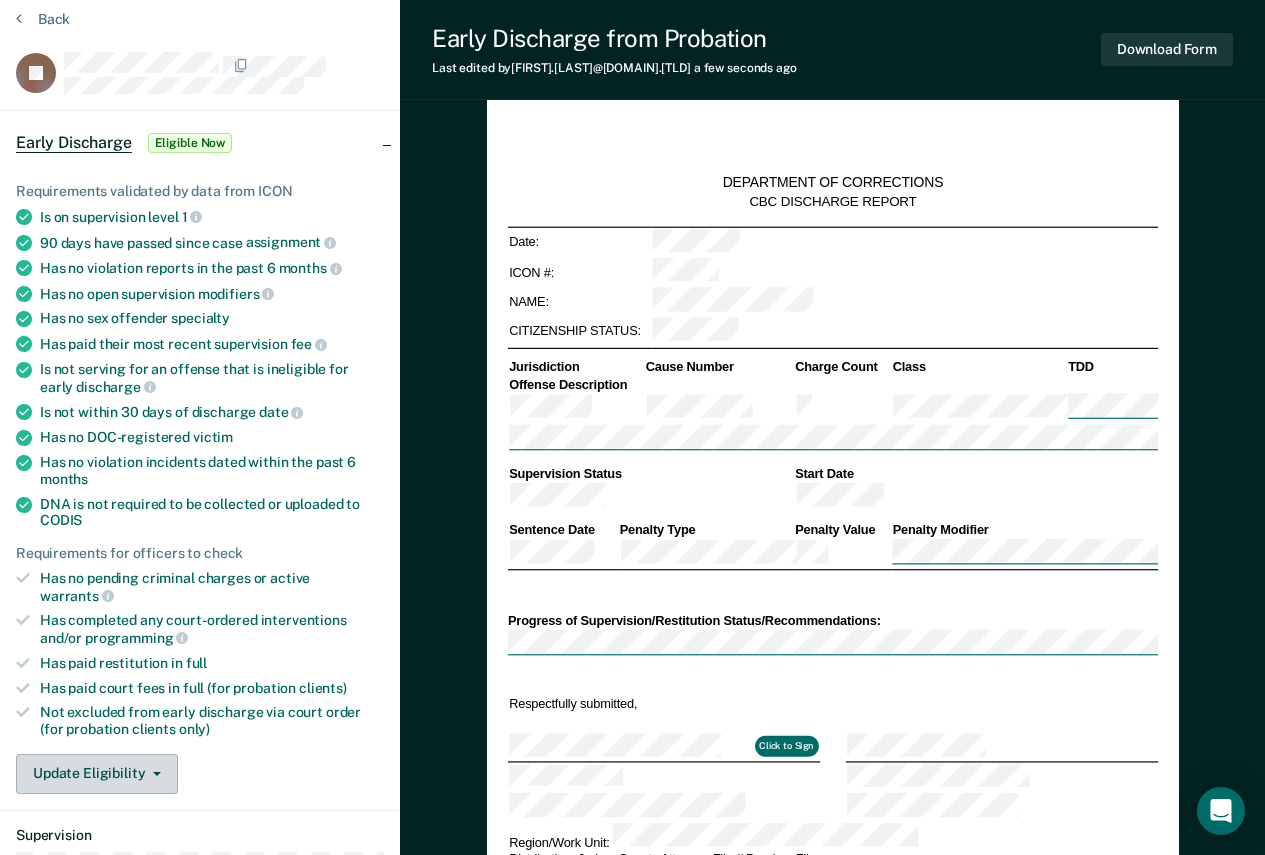 scroll, scrollTop: 100, scrollLeft: 0, axis: vertical 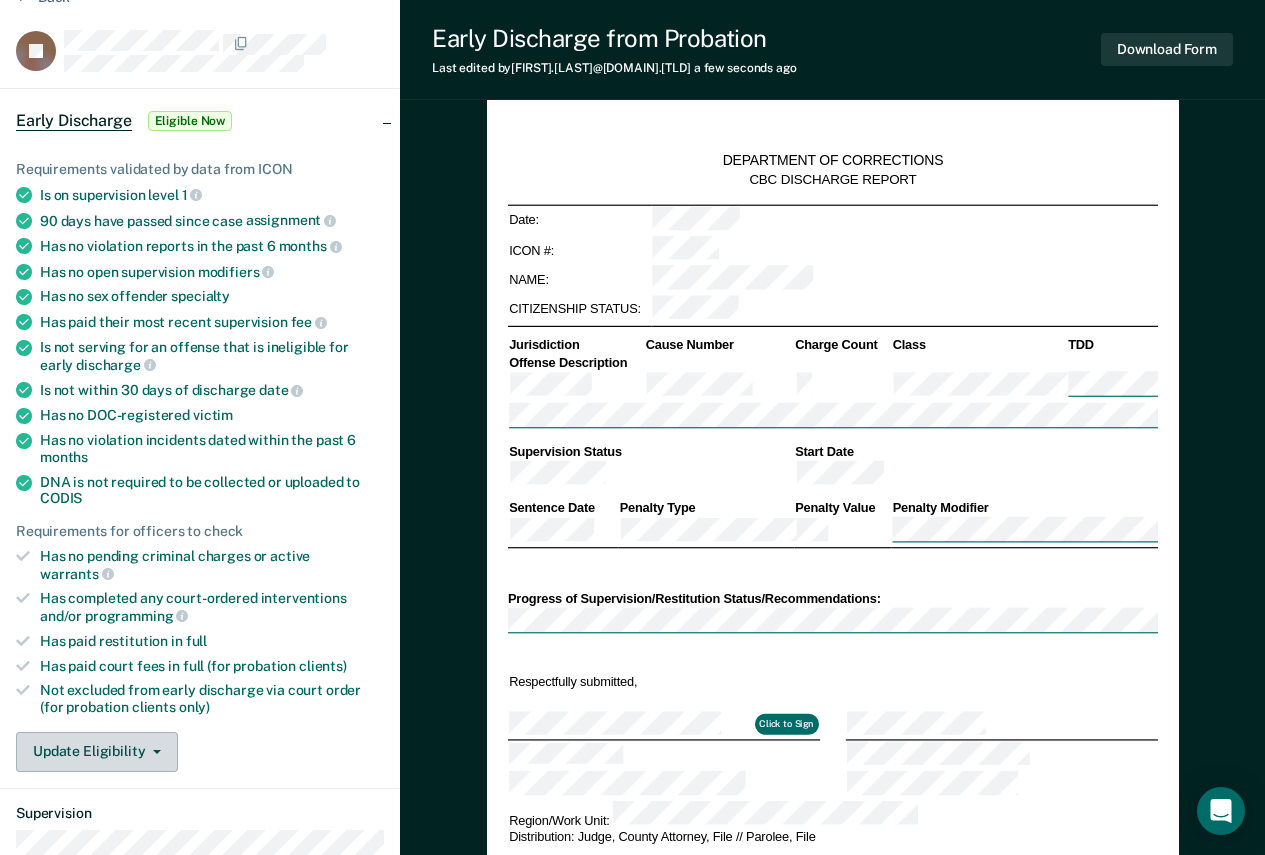 click on "Update Eligibility" at bounding box center (97, 752) 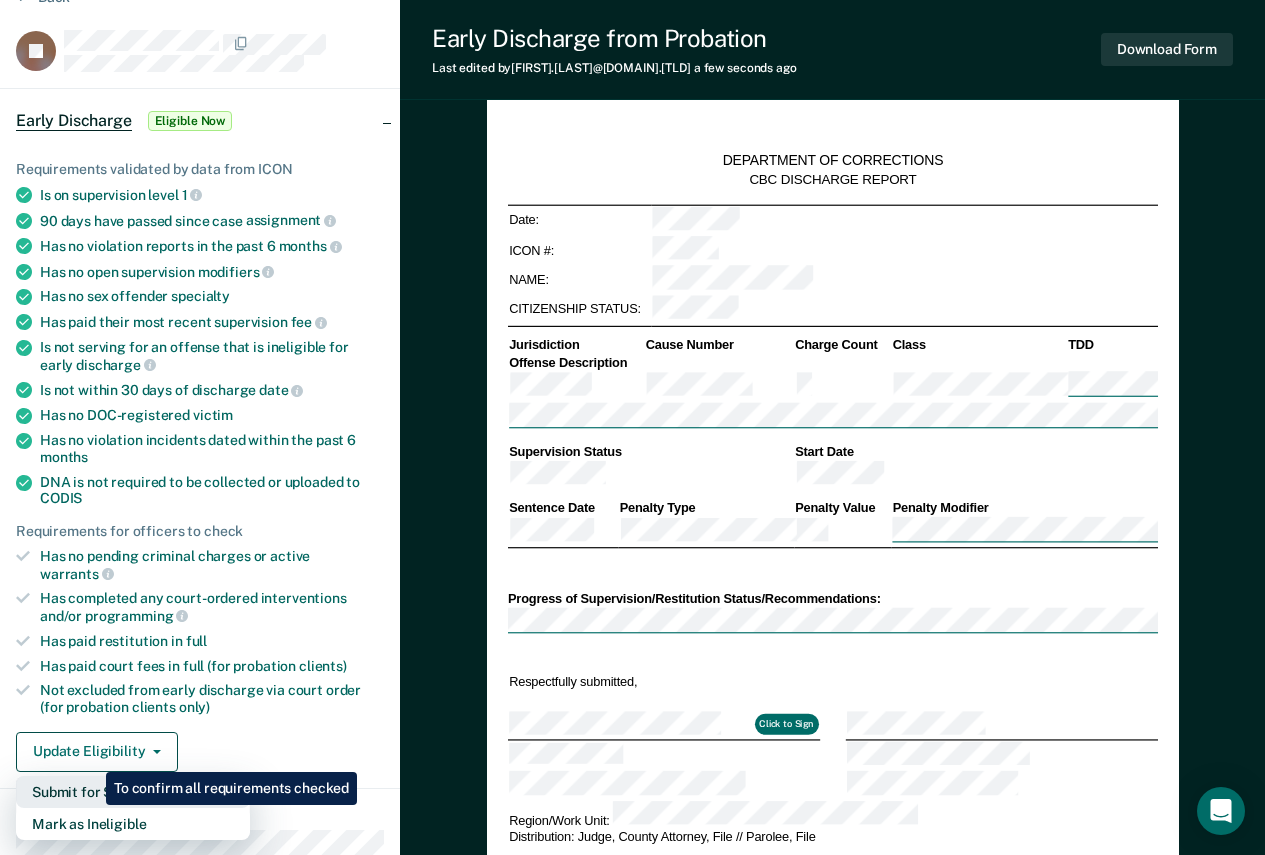 click on "Submit for Supervisor Approval" at bounding box center (133, 792) 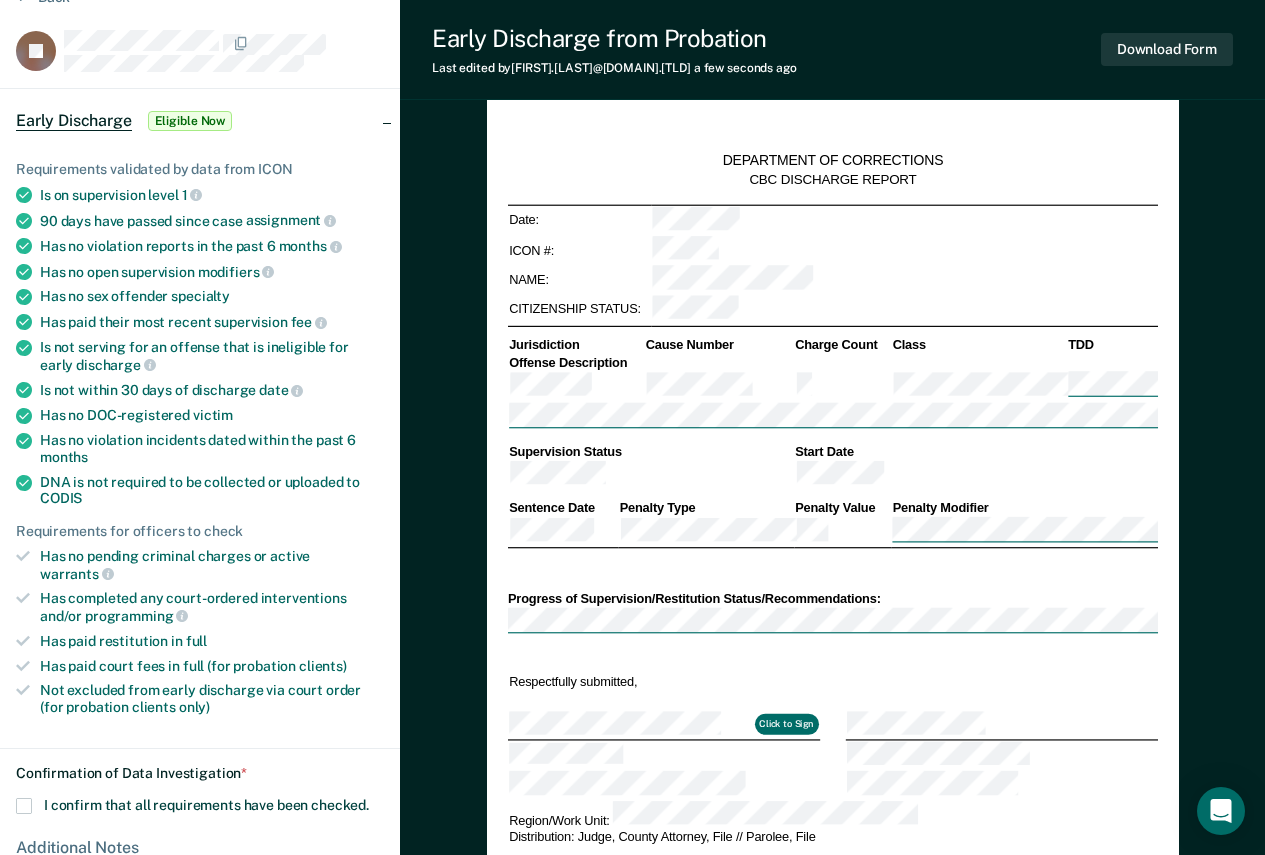 click on "I confirm that all requirements have been checked." at bounding box center [206, 805] 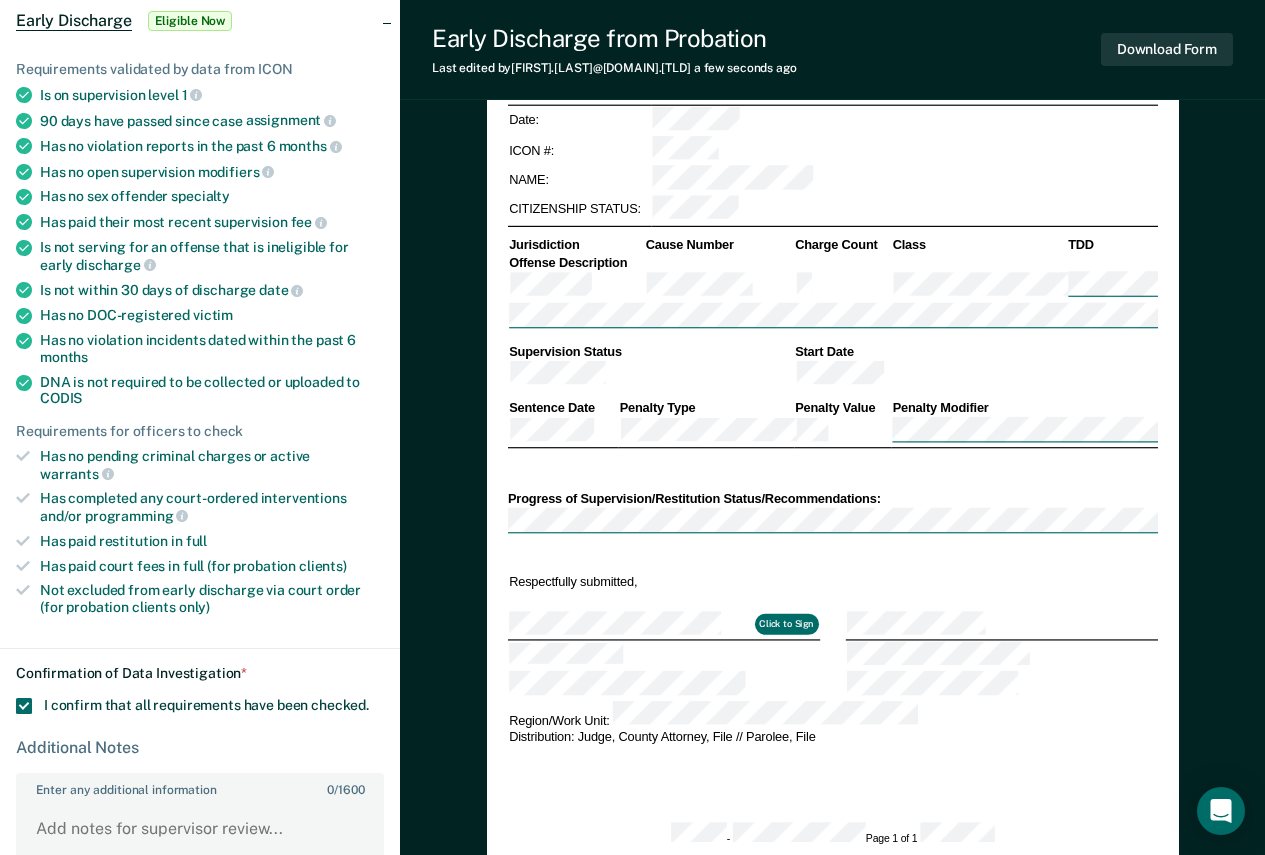 scroll, scrollTop: 500, scrollLeft: 0, axis: vertical 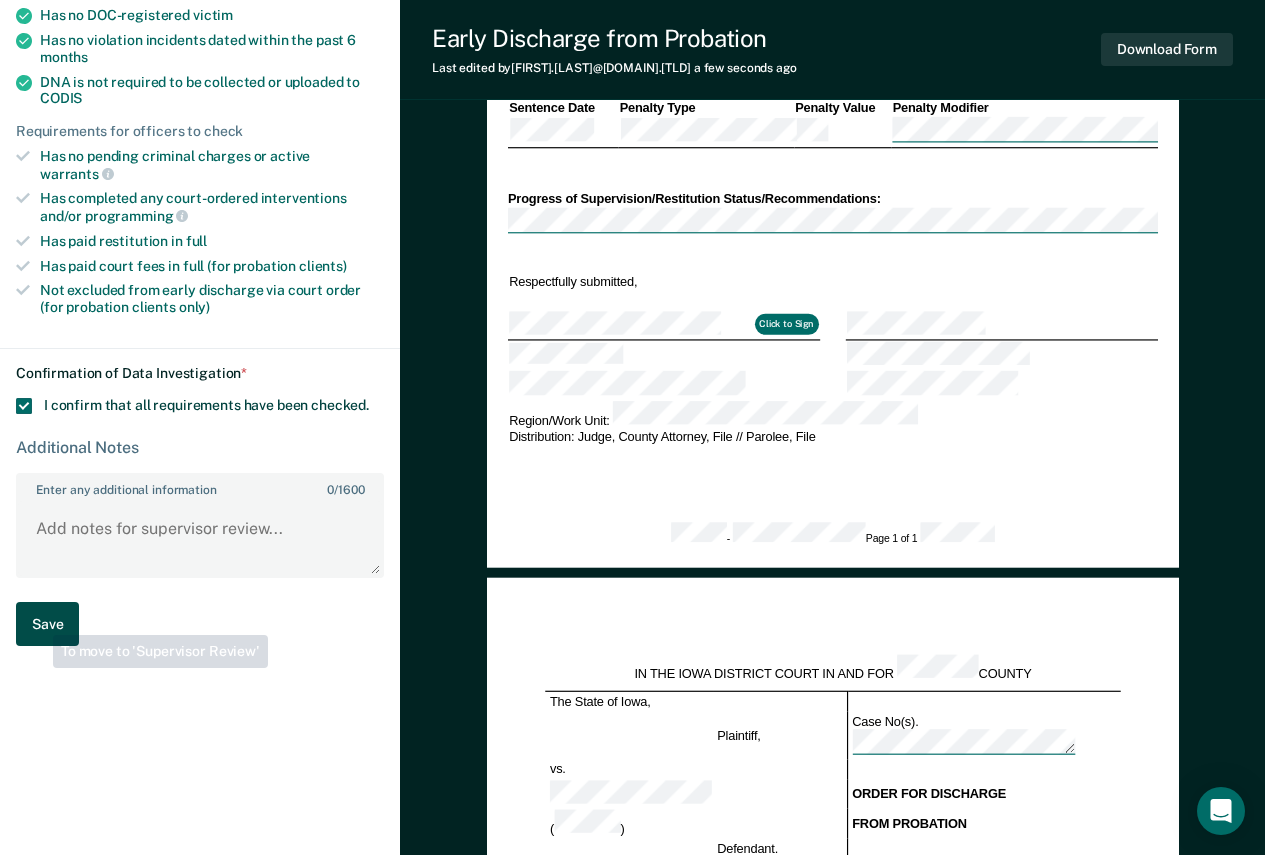 click on "Save" at bounding box center [47, 624] 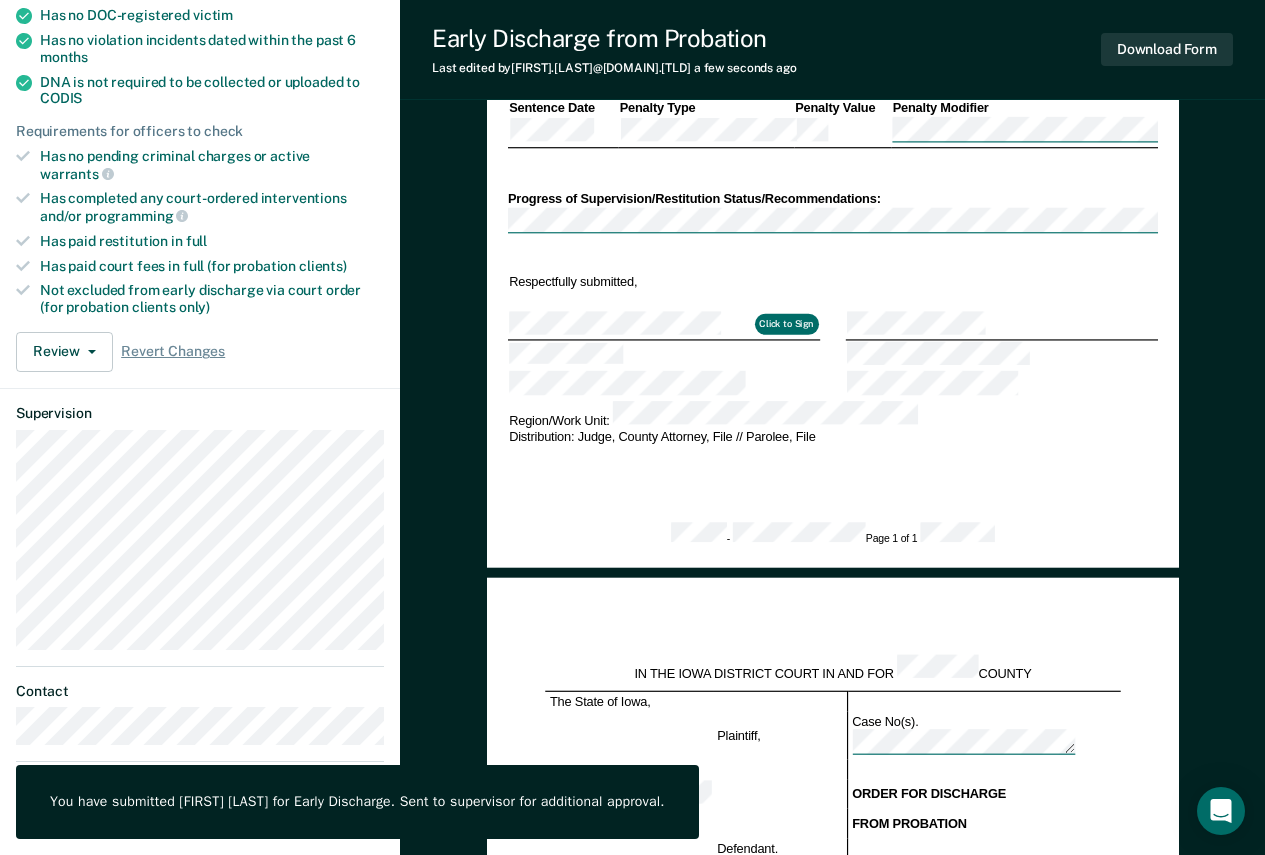 scroll, scrollTop: 0, scrollLeft: 0, axis: both 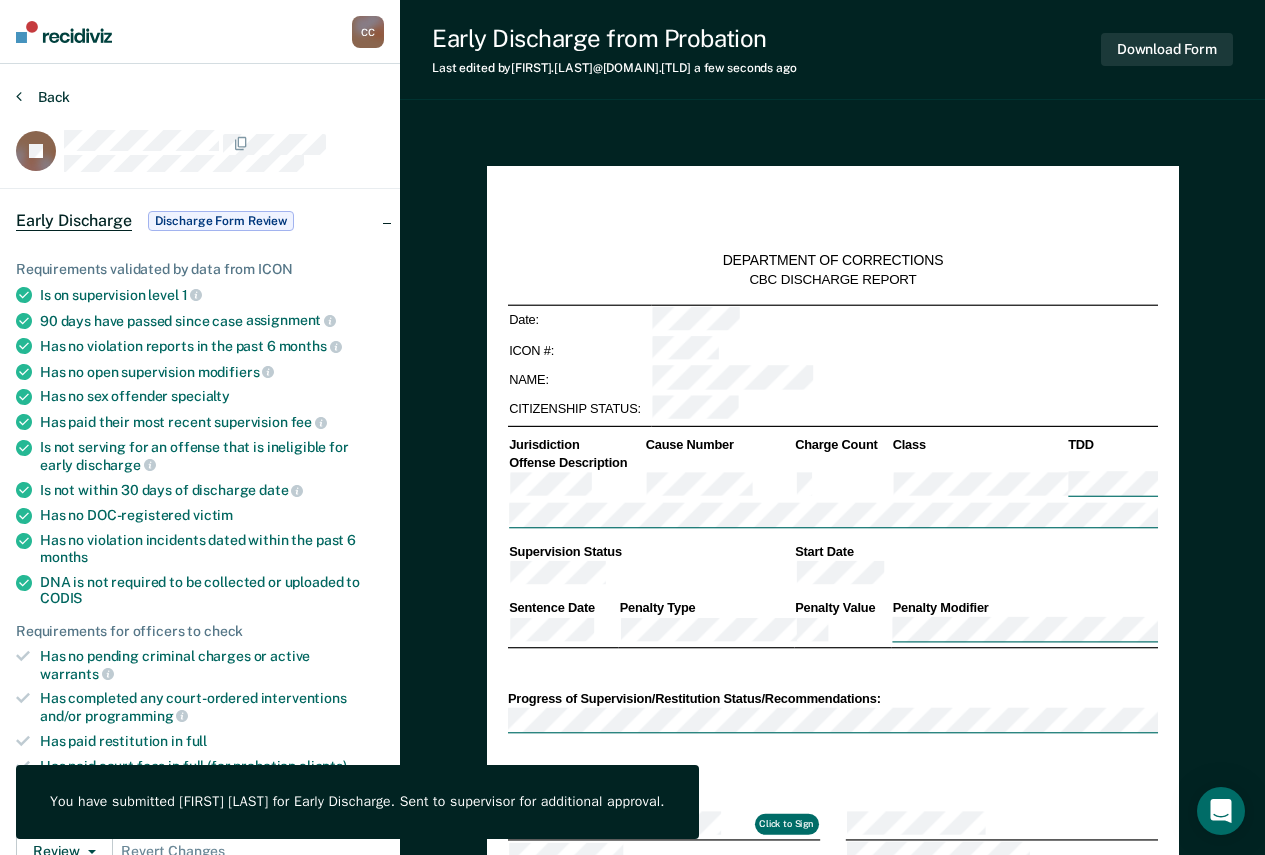 click on "Back" at bounding box center (43, 97) 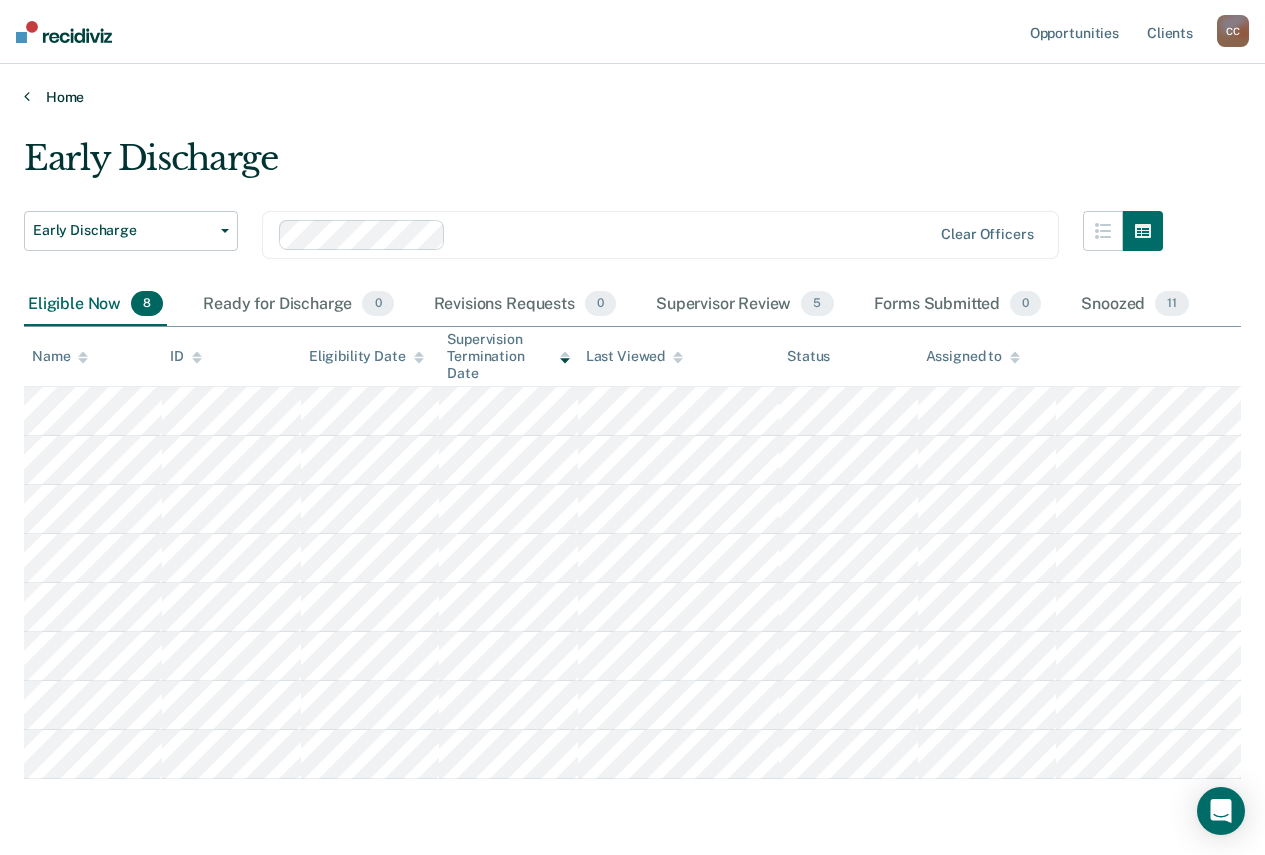 click on "Home" at bounding box center (632, 97) 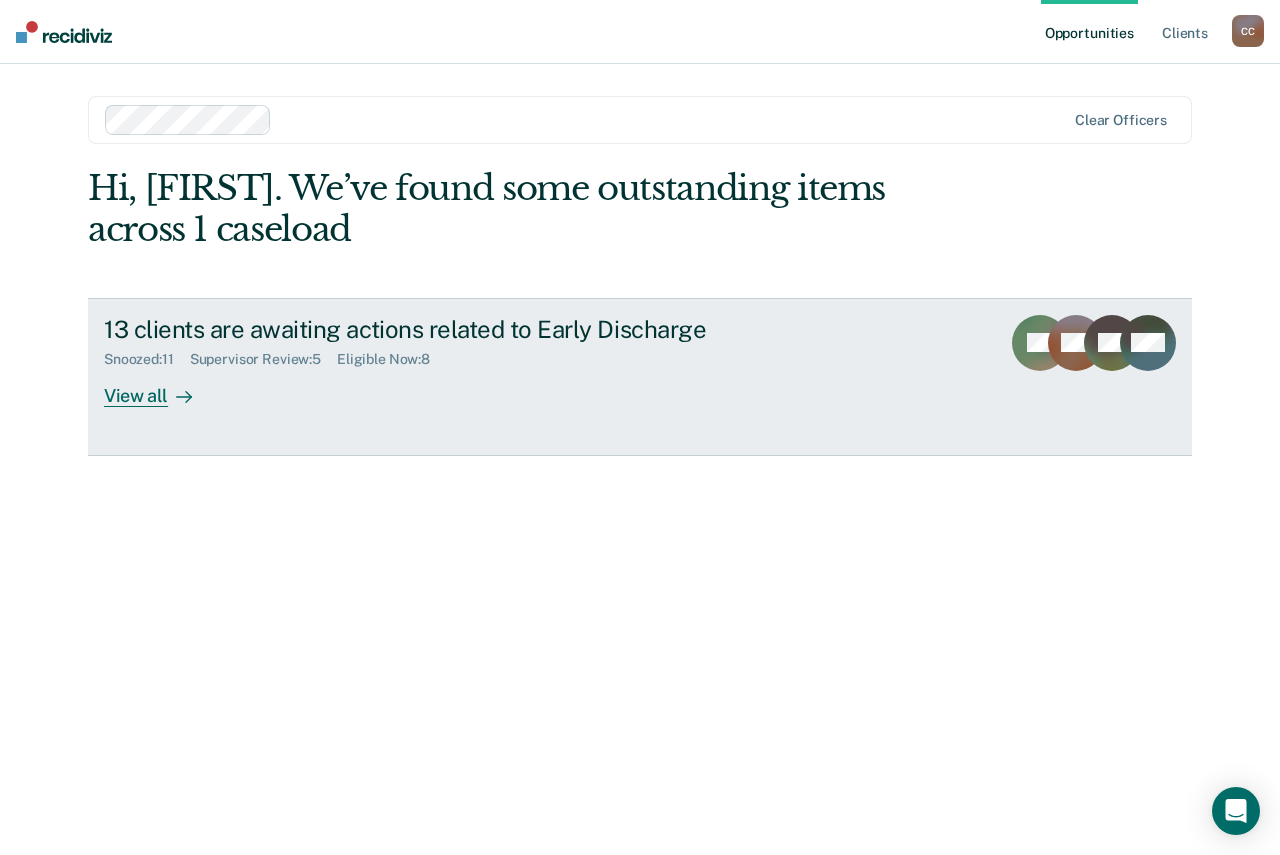 click 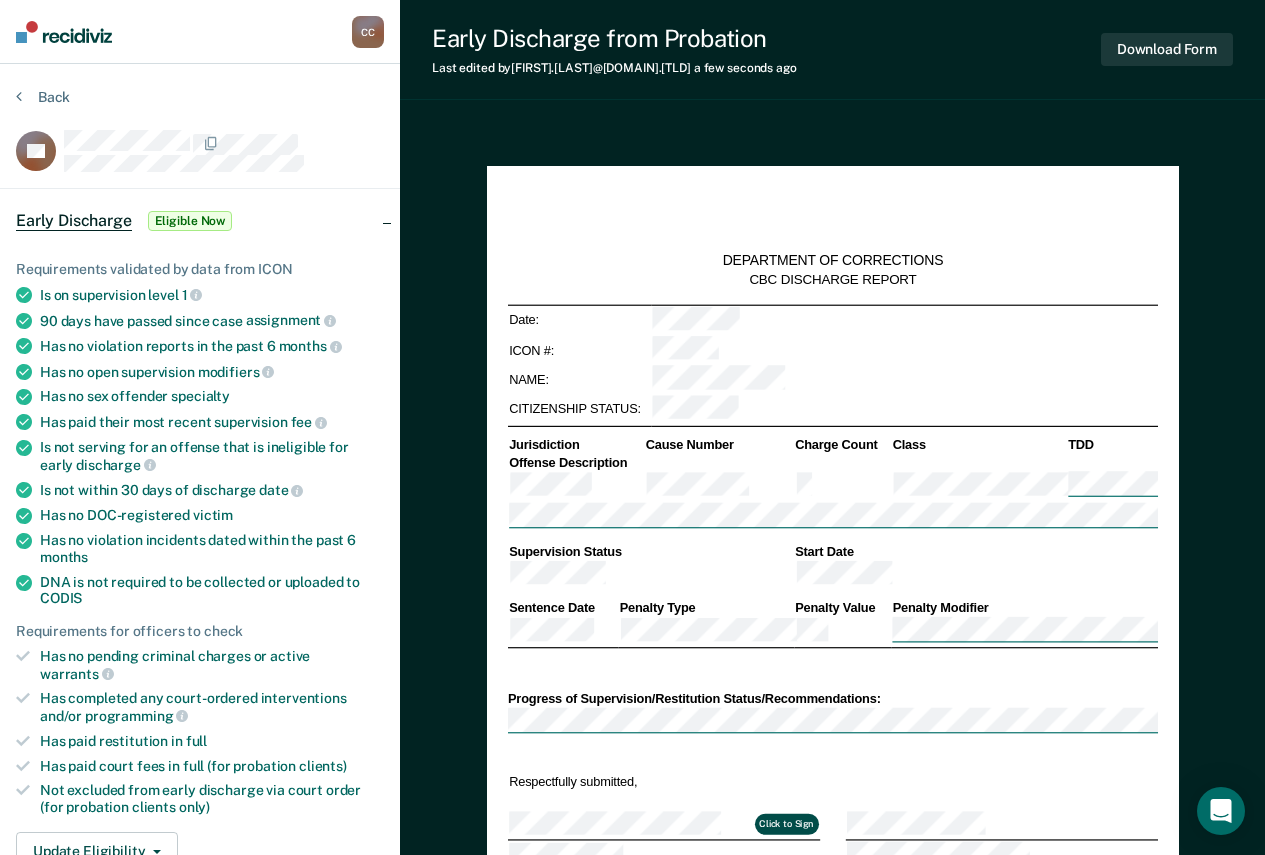 click on "Click to Sign" at bounding box center [786, 824] 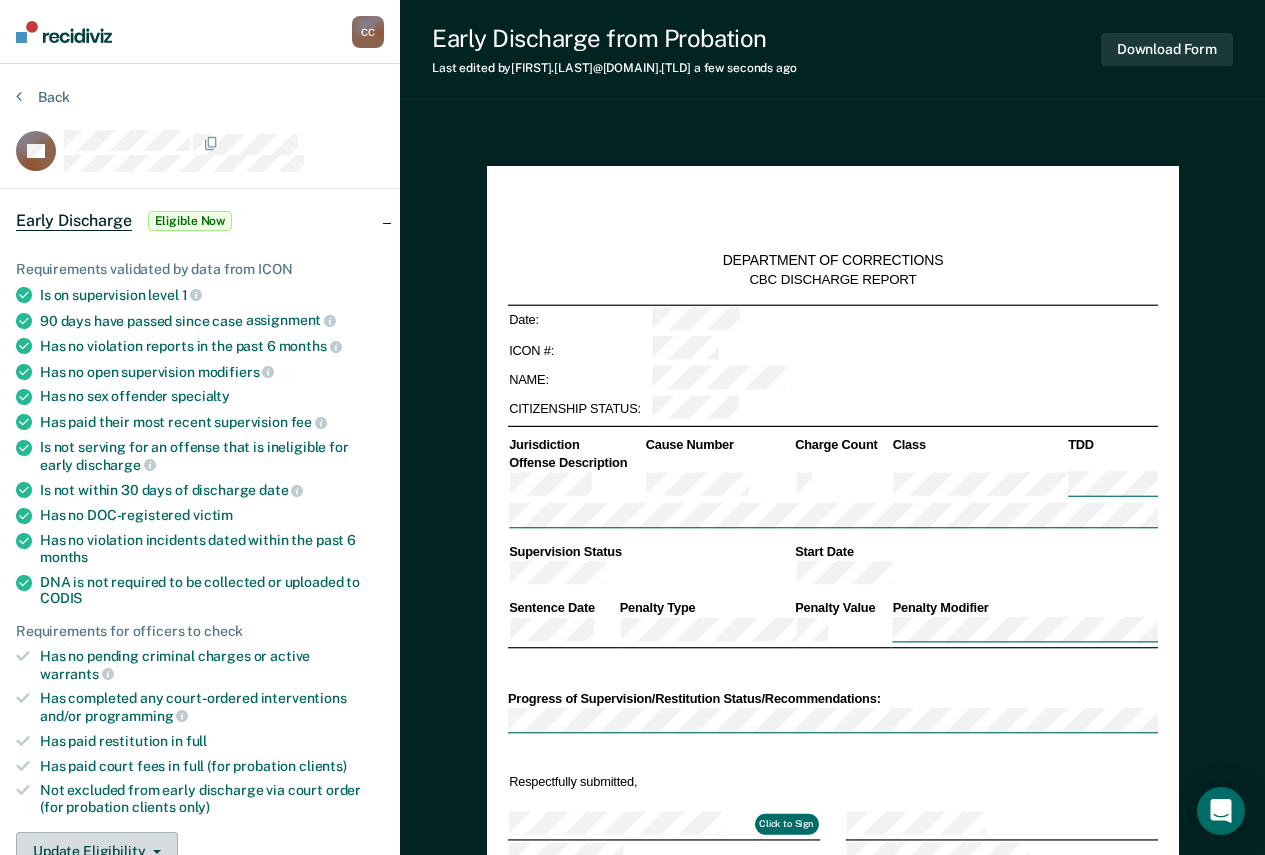 click on "Update Eligibility" at bounding box center (97, 852) 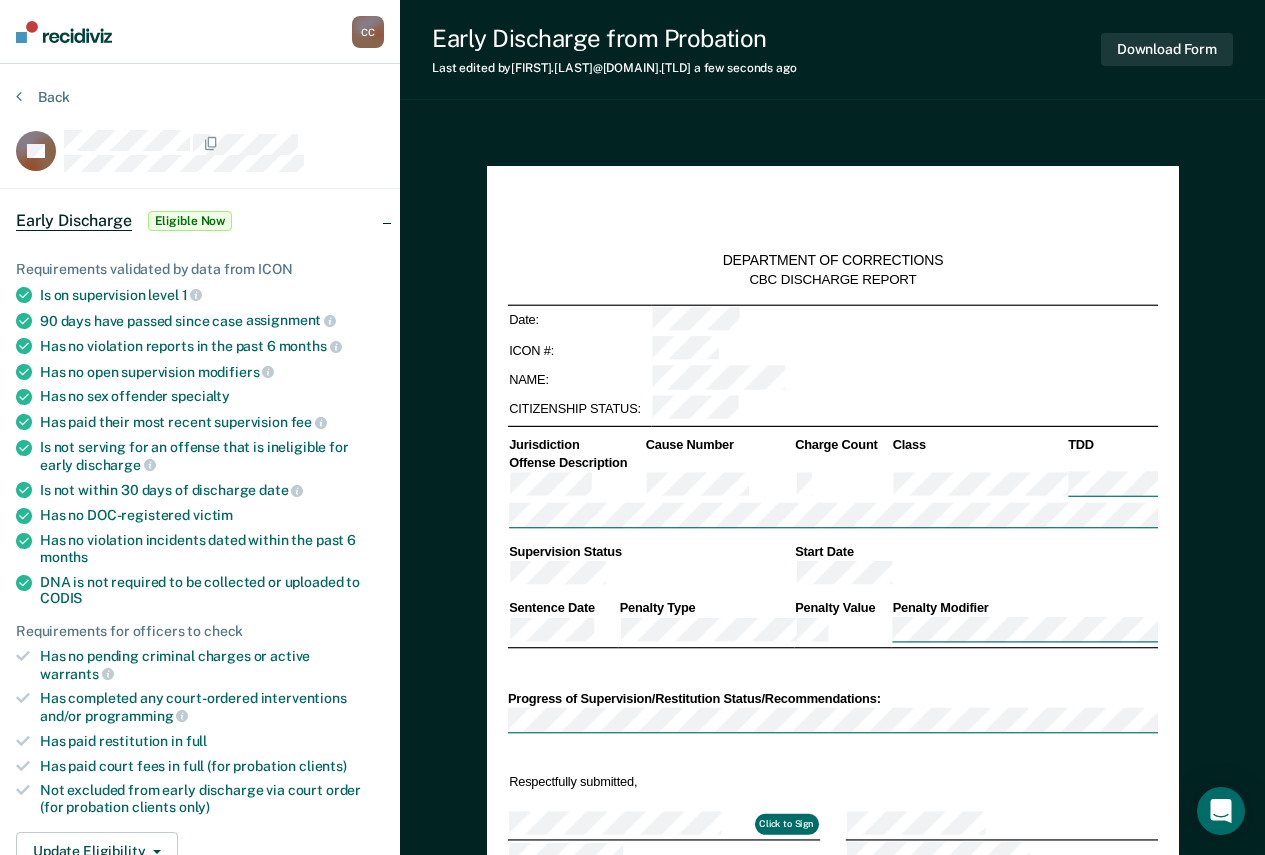 scroll, scrollTop: 445, scrollLeft: 0, axis: vertical 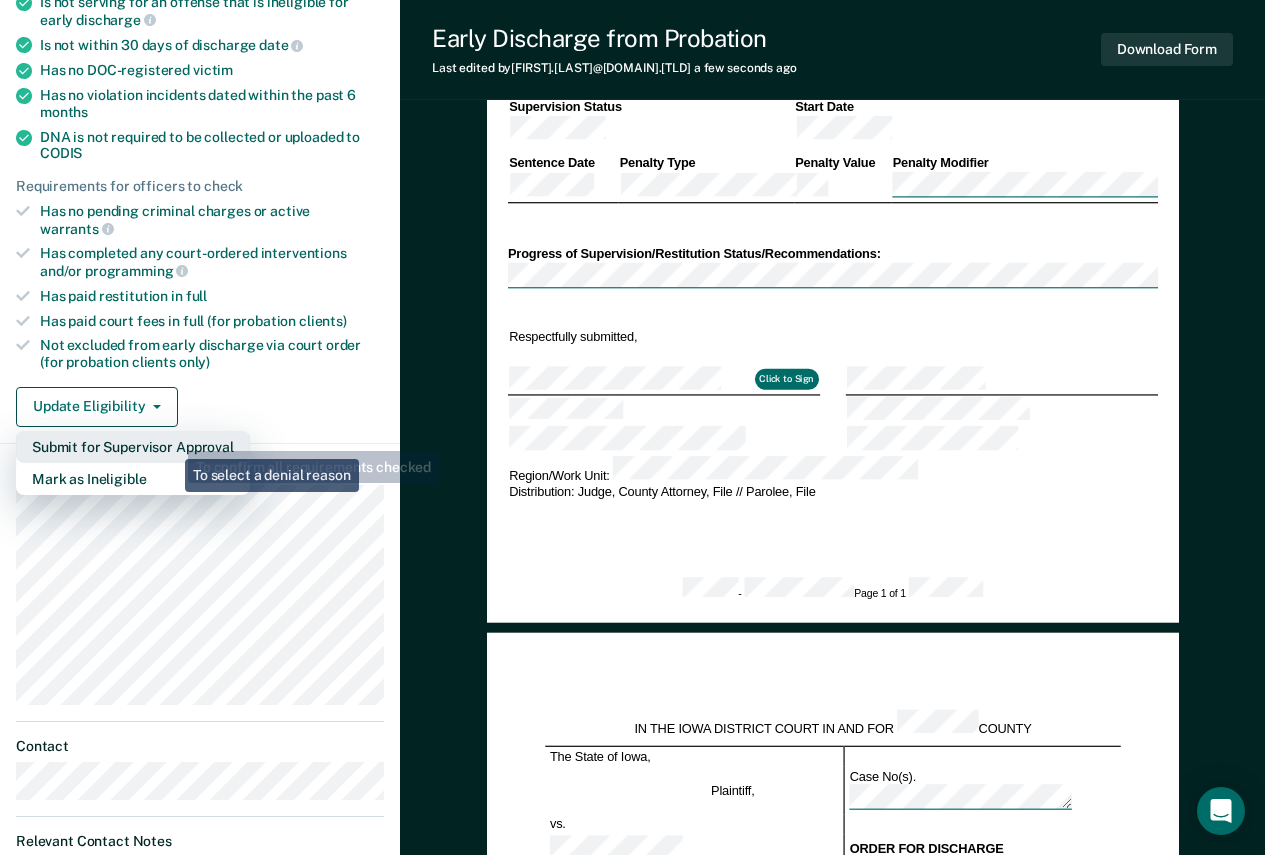 click on "Submit for Supervisor Approval" at bounding box center (133, 447) 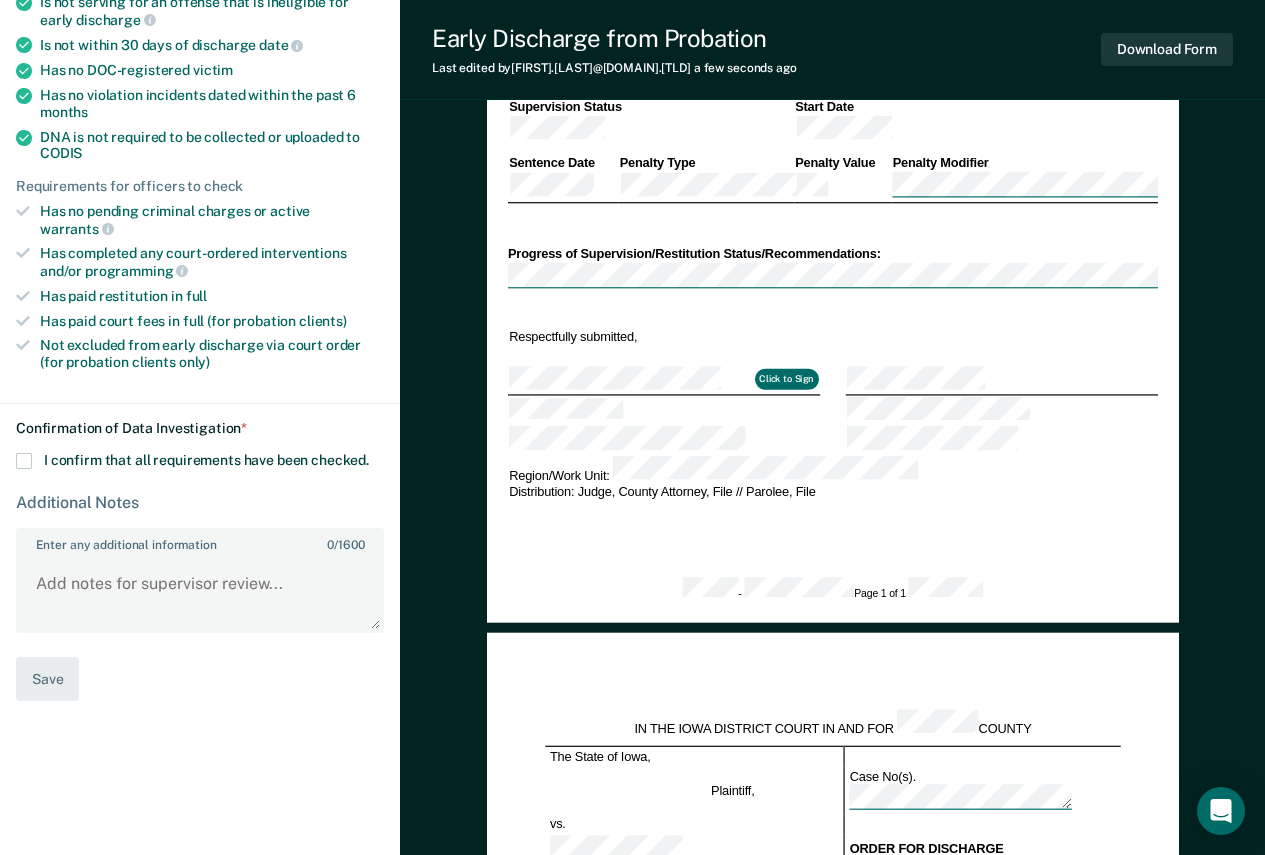 click at bounding box center [24, 461] 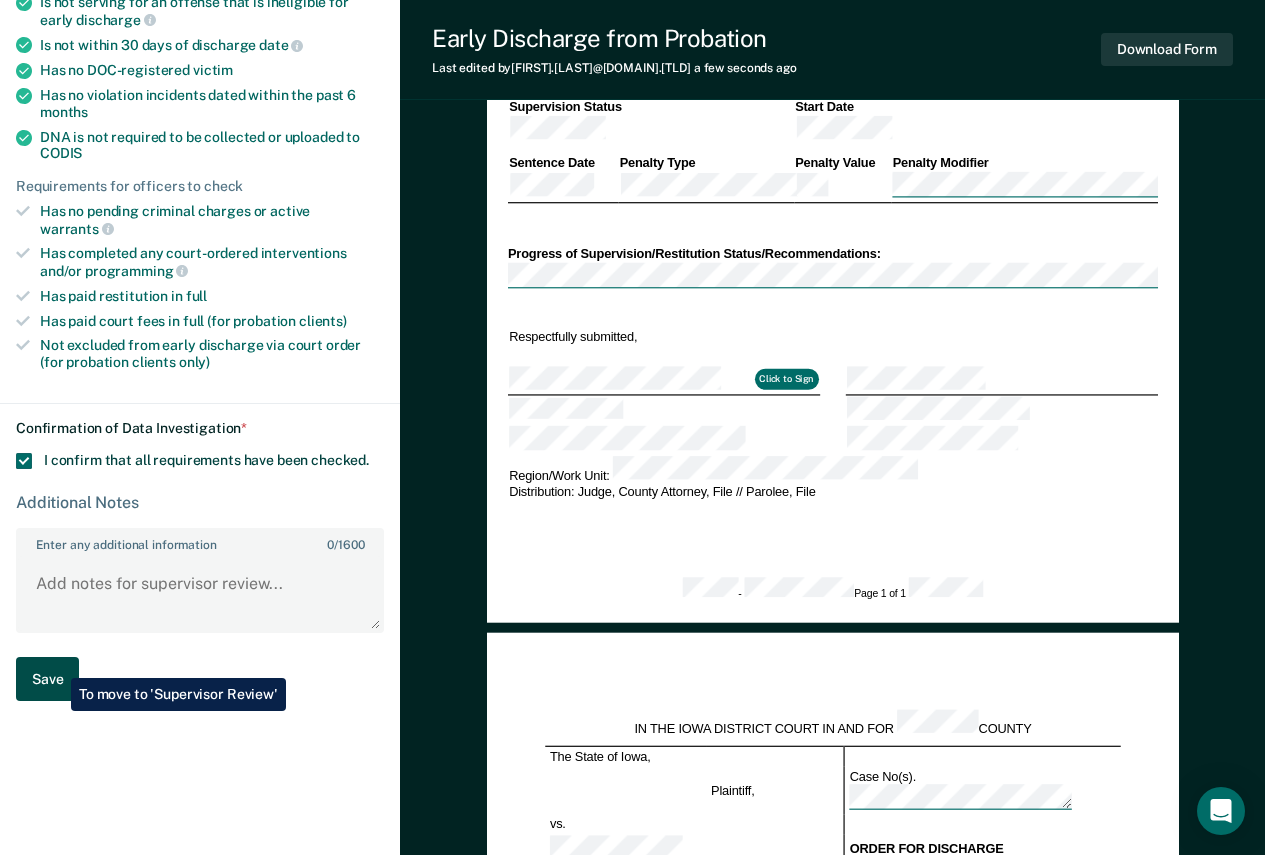 click on "Save" at bounding box center (47, 679) 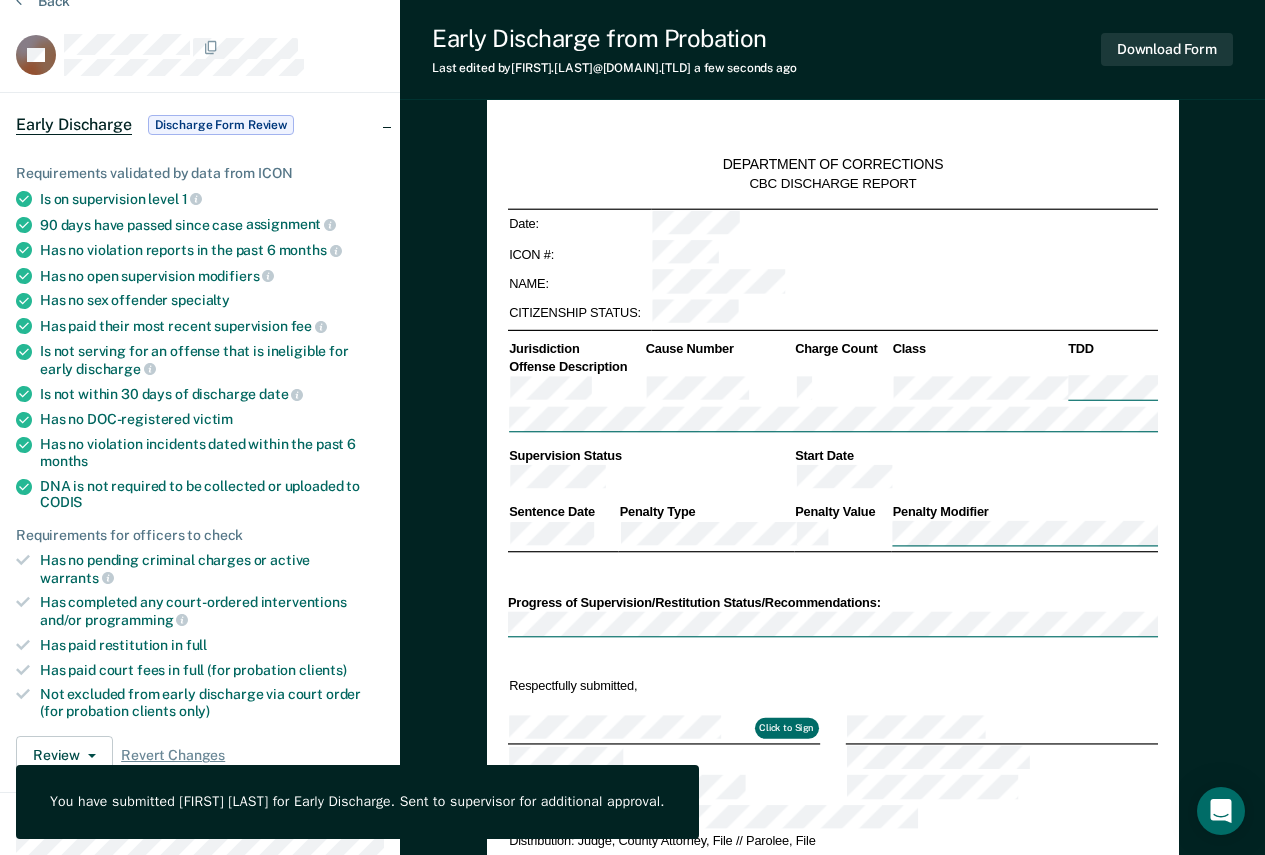 scroll, scrollTop: 0, scrollLeft: 0, axis: both 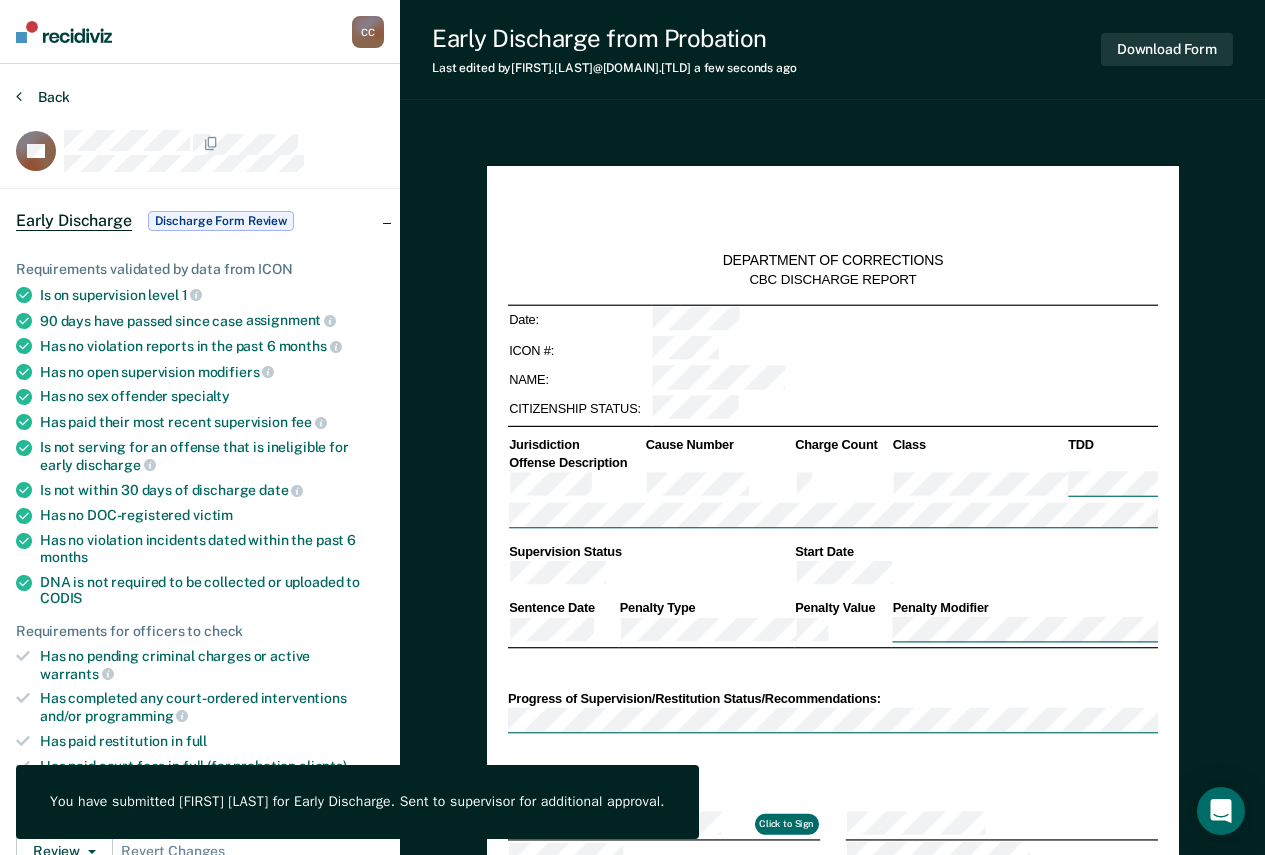 click on "Back" at bounding box center [43, 97] 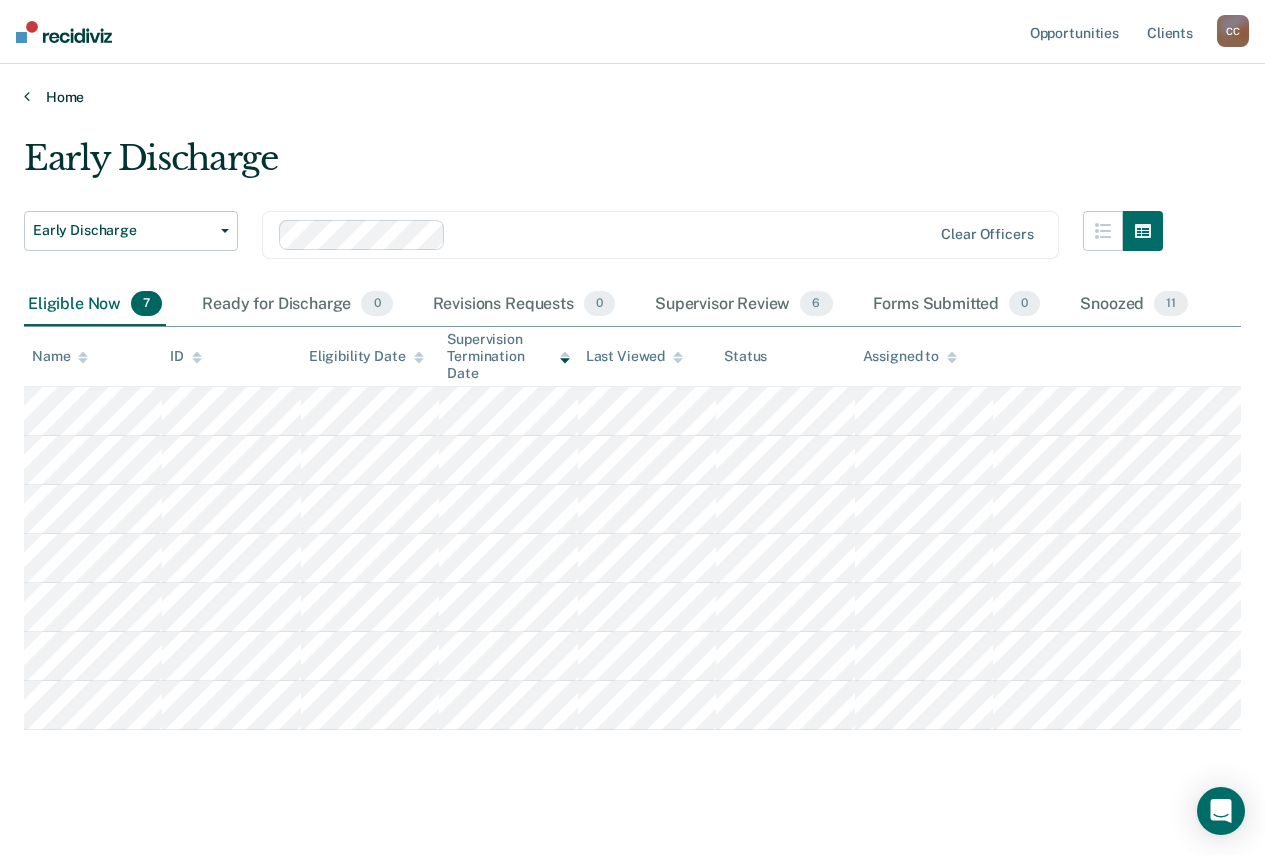 click on "Home" at bounding box center [632, 97] 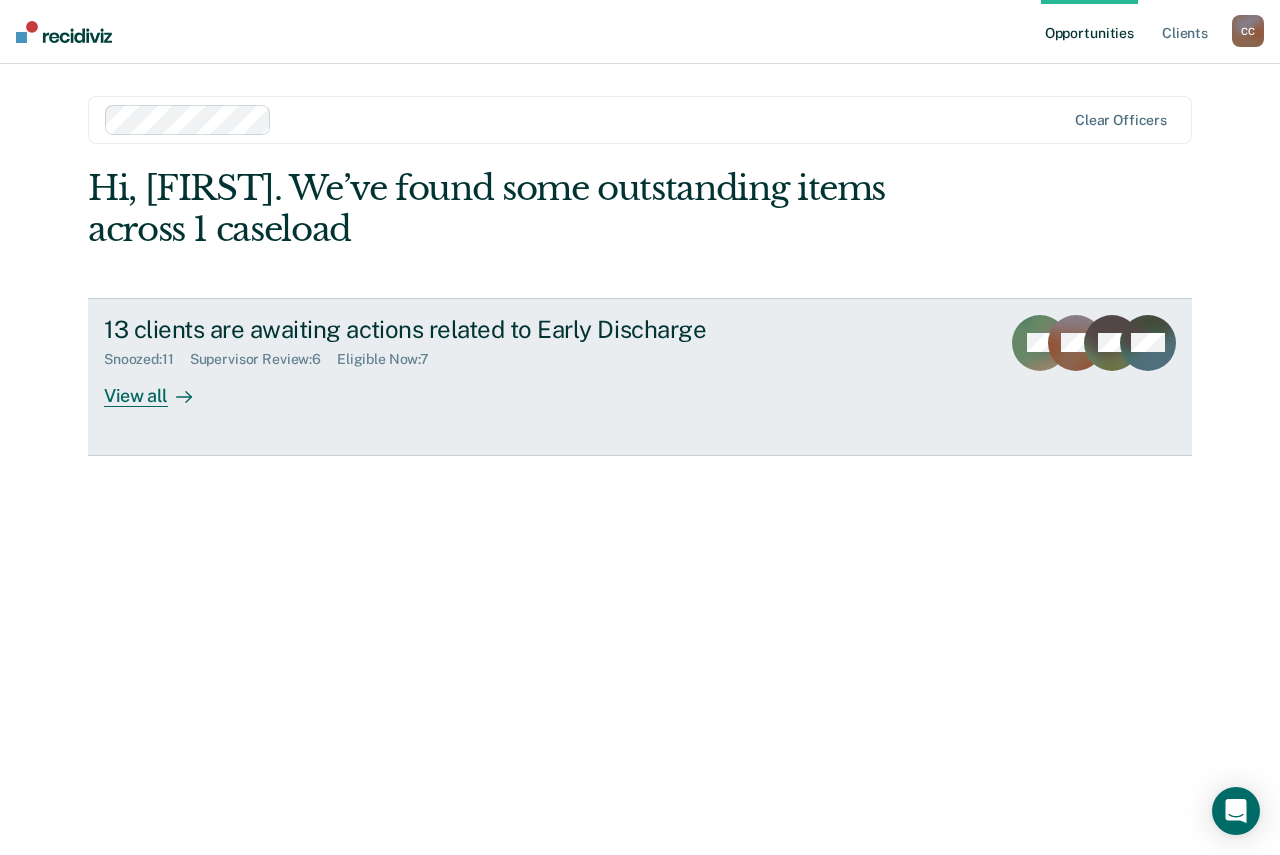 click on "Snoozed :  11" at bounding box center (147, 359) 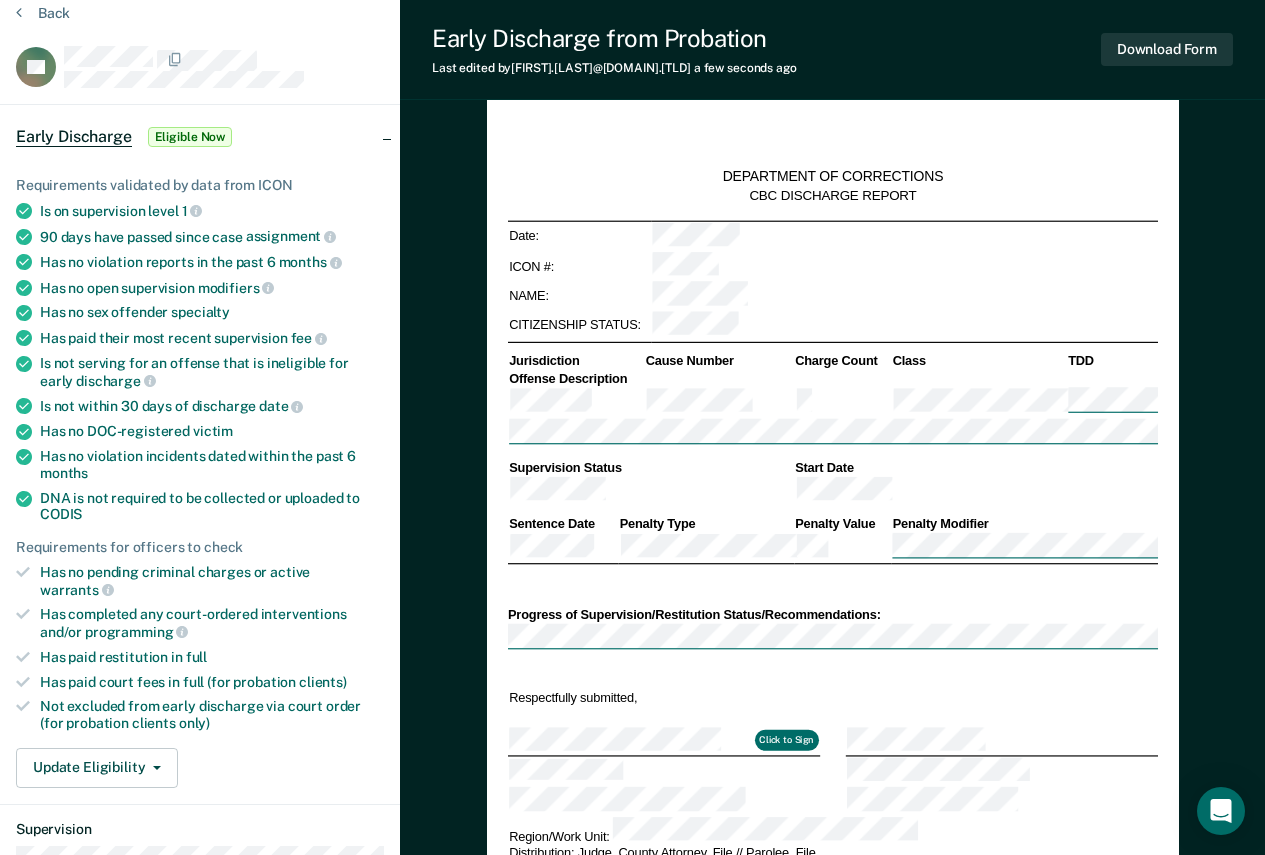 scroll, scrollTop: 200, scrollLeft: 0, axis: vertical 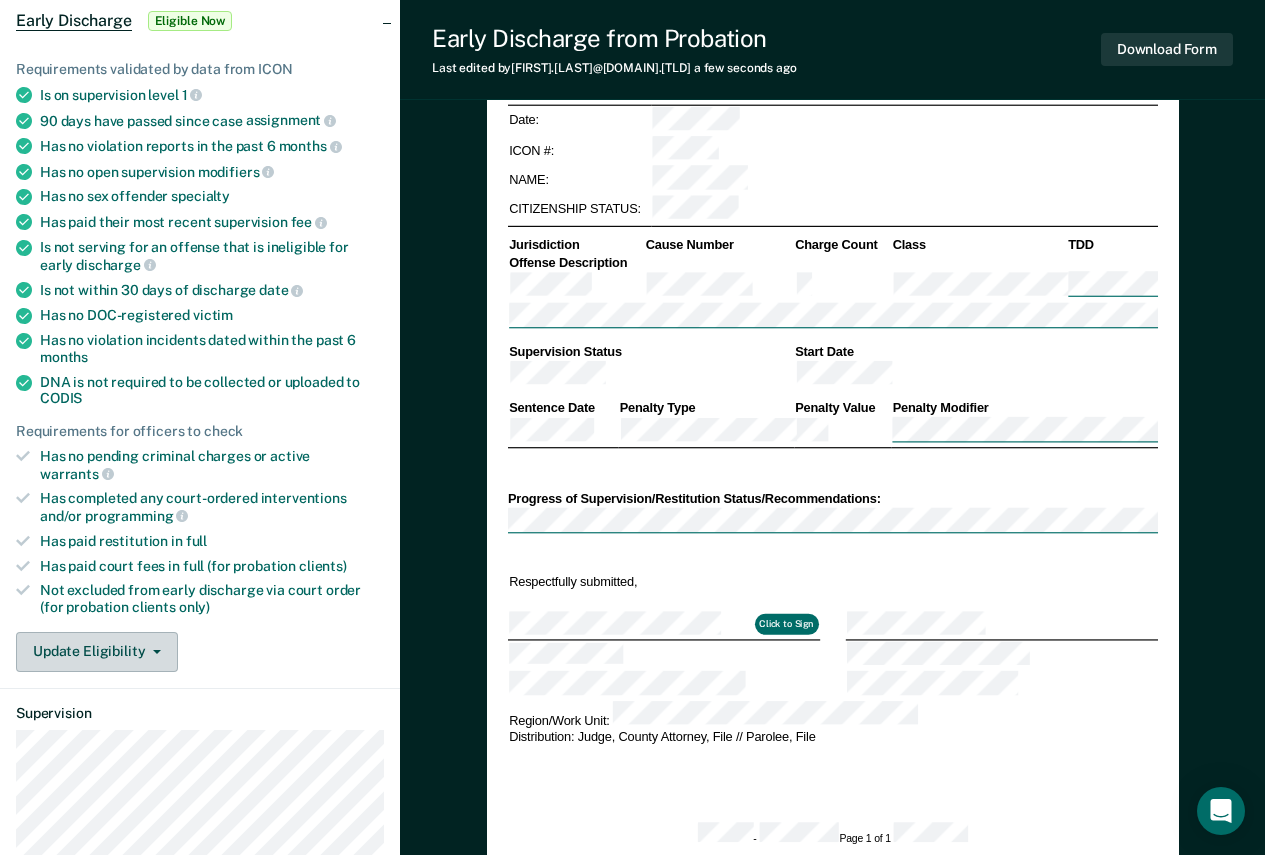 click on "Update Eligibility" at bounding box center [97, 652] 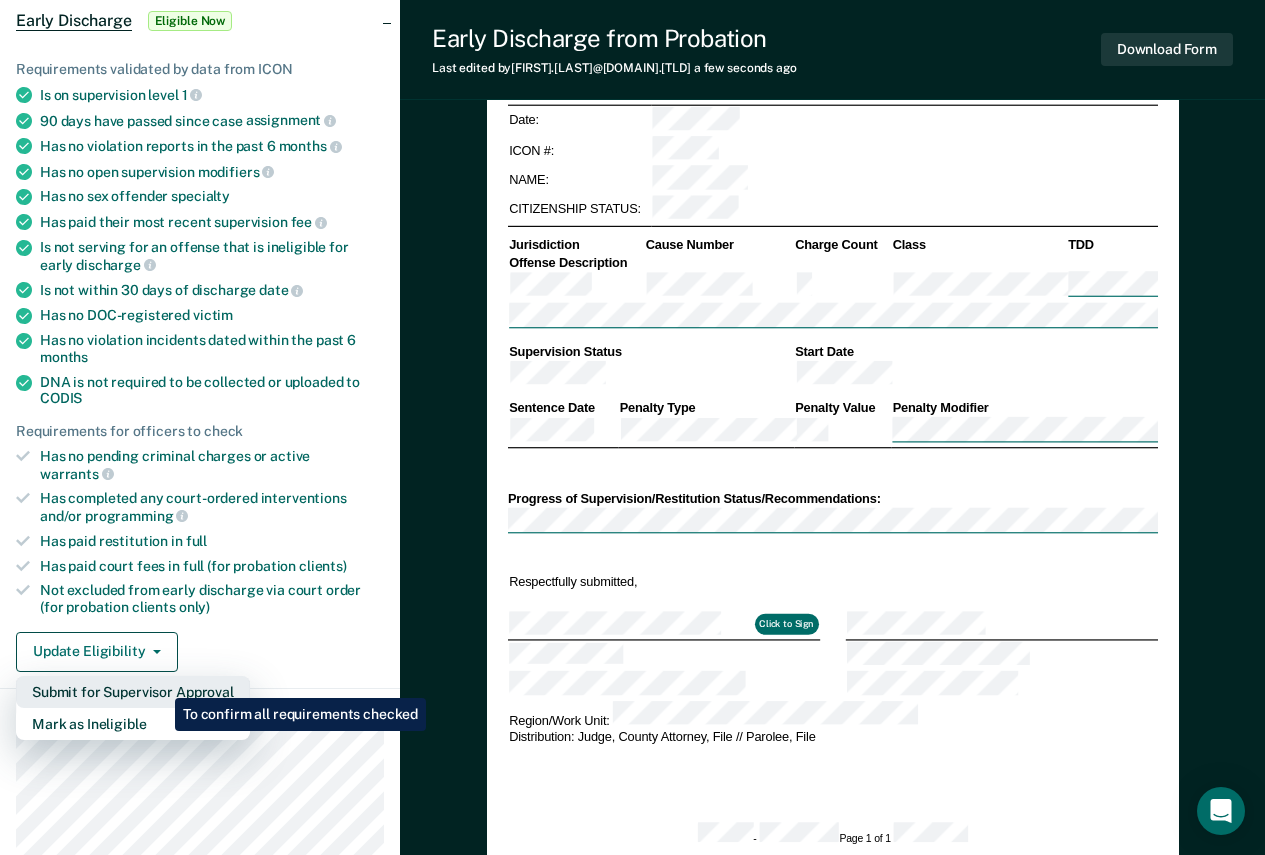 click on "Submit for Supervisor Approval" at bounding box center (133, 692) 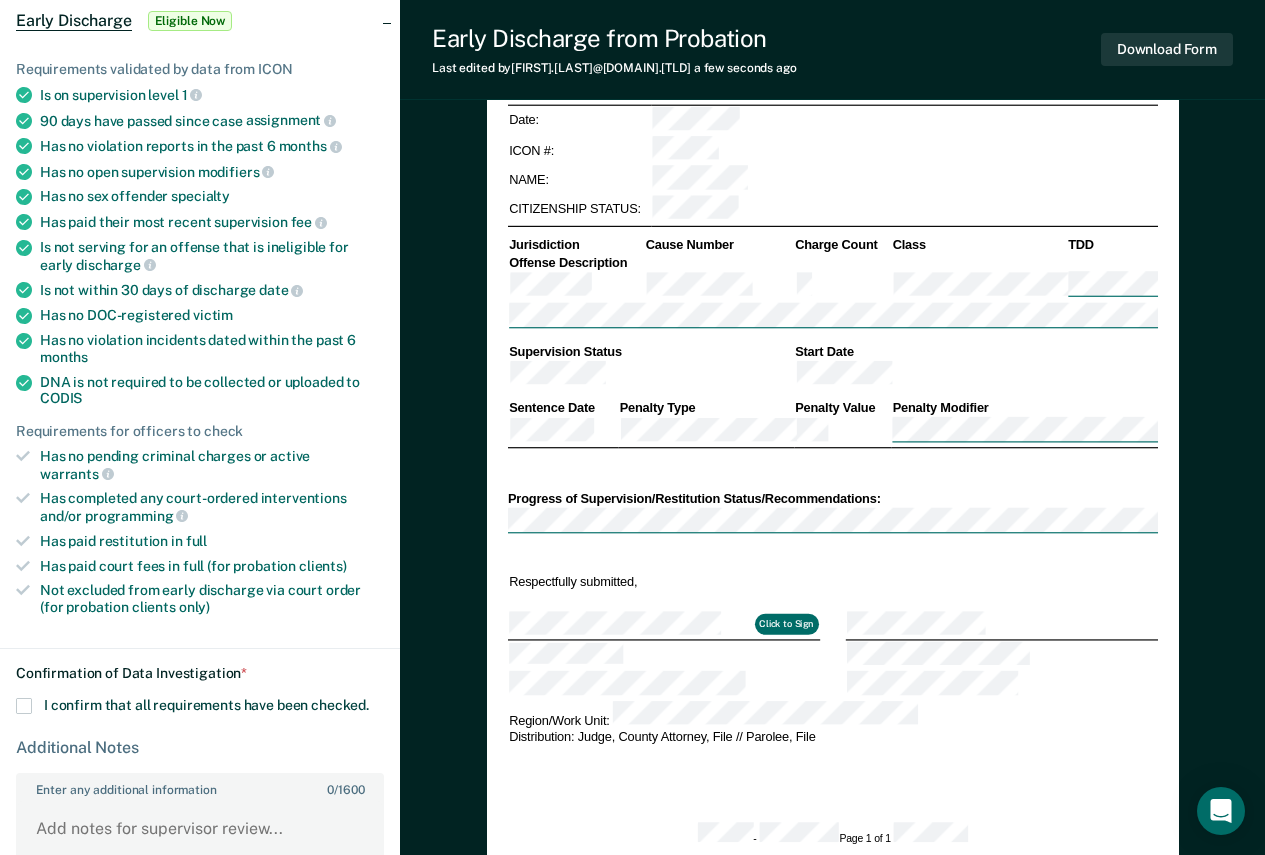 click on "I confirm that all requirements have been checked." at bounding box center [206, 705] 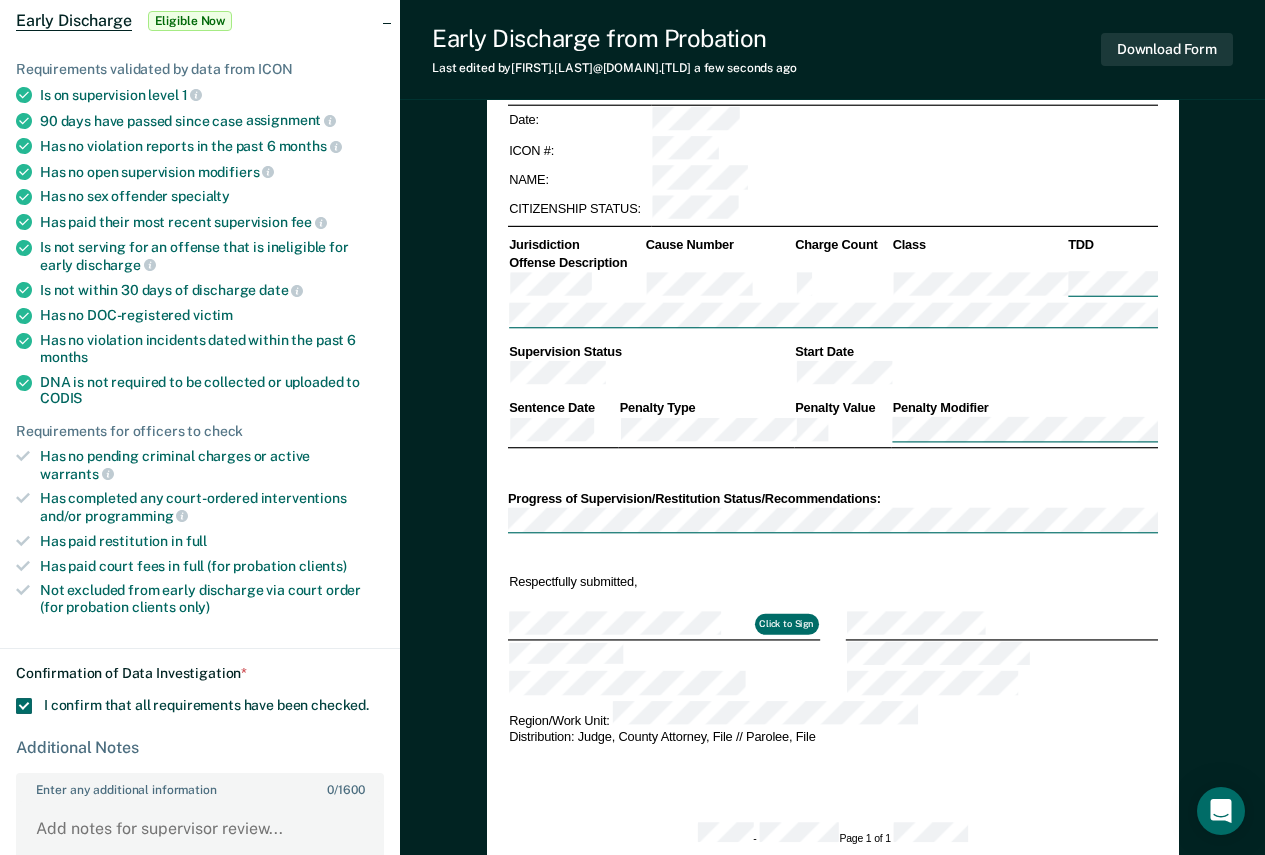 scroll, scrollTop: 500, scrollLeft: 0, axis: vertical 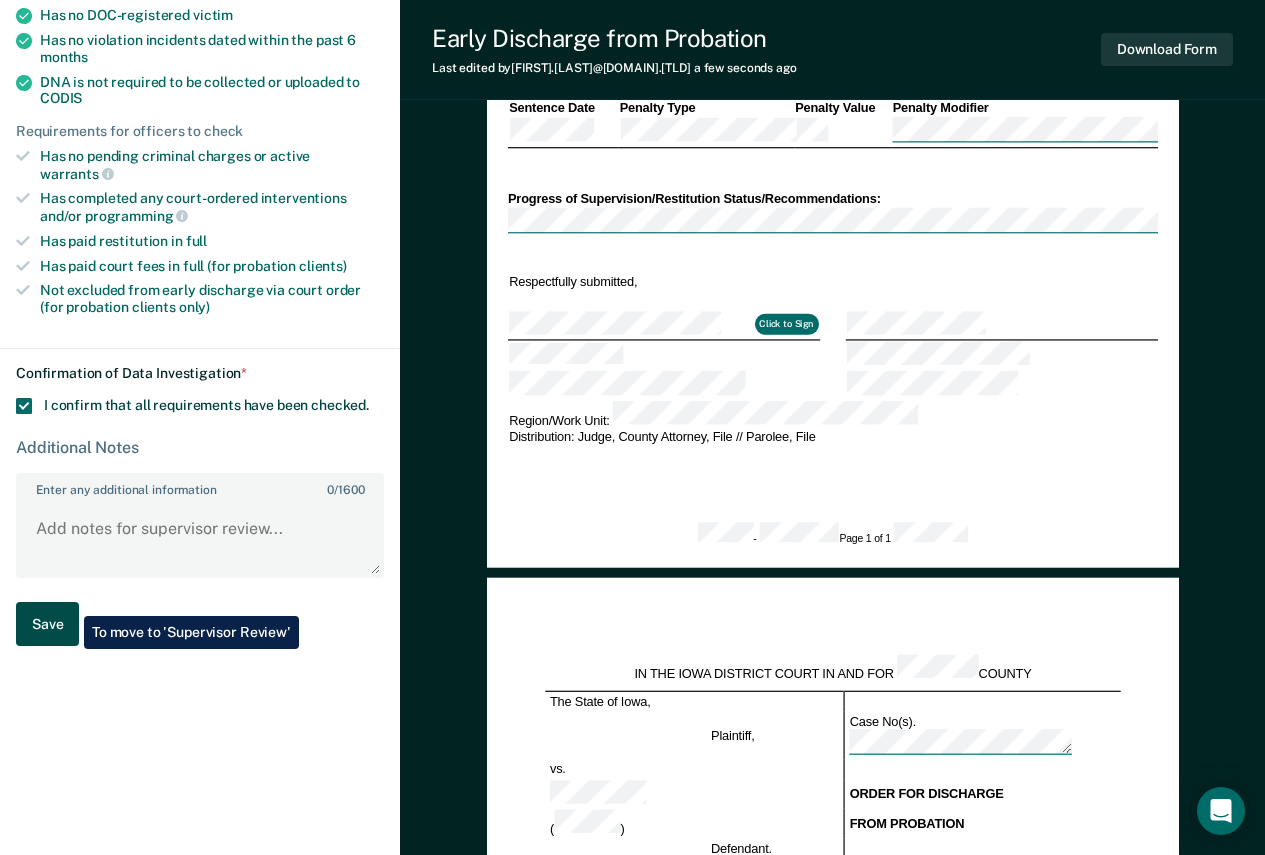click on "Save" at bounding box center [47, 624] 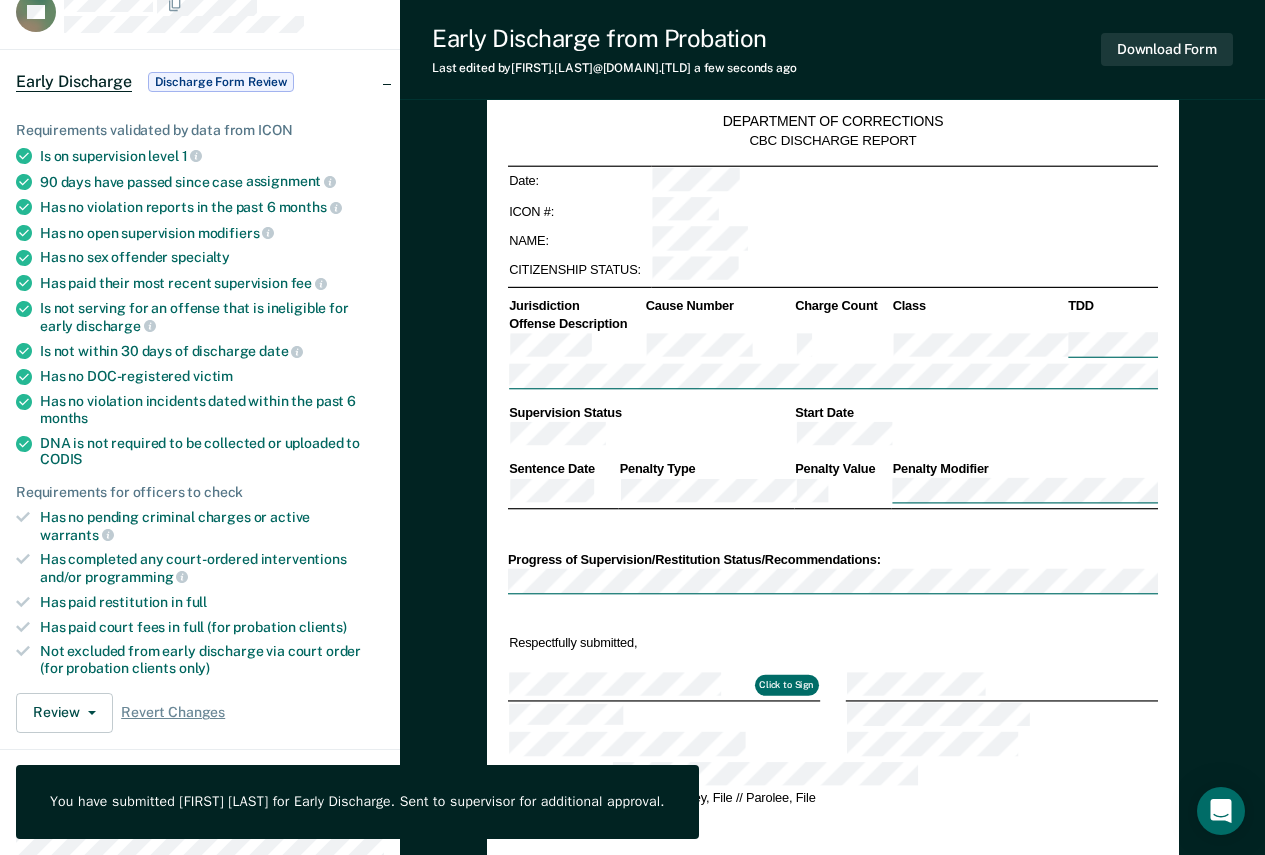 scroll, scrollTop: 0, scrollLeft: 0, axis: both 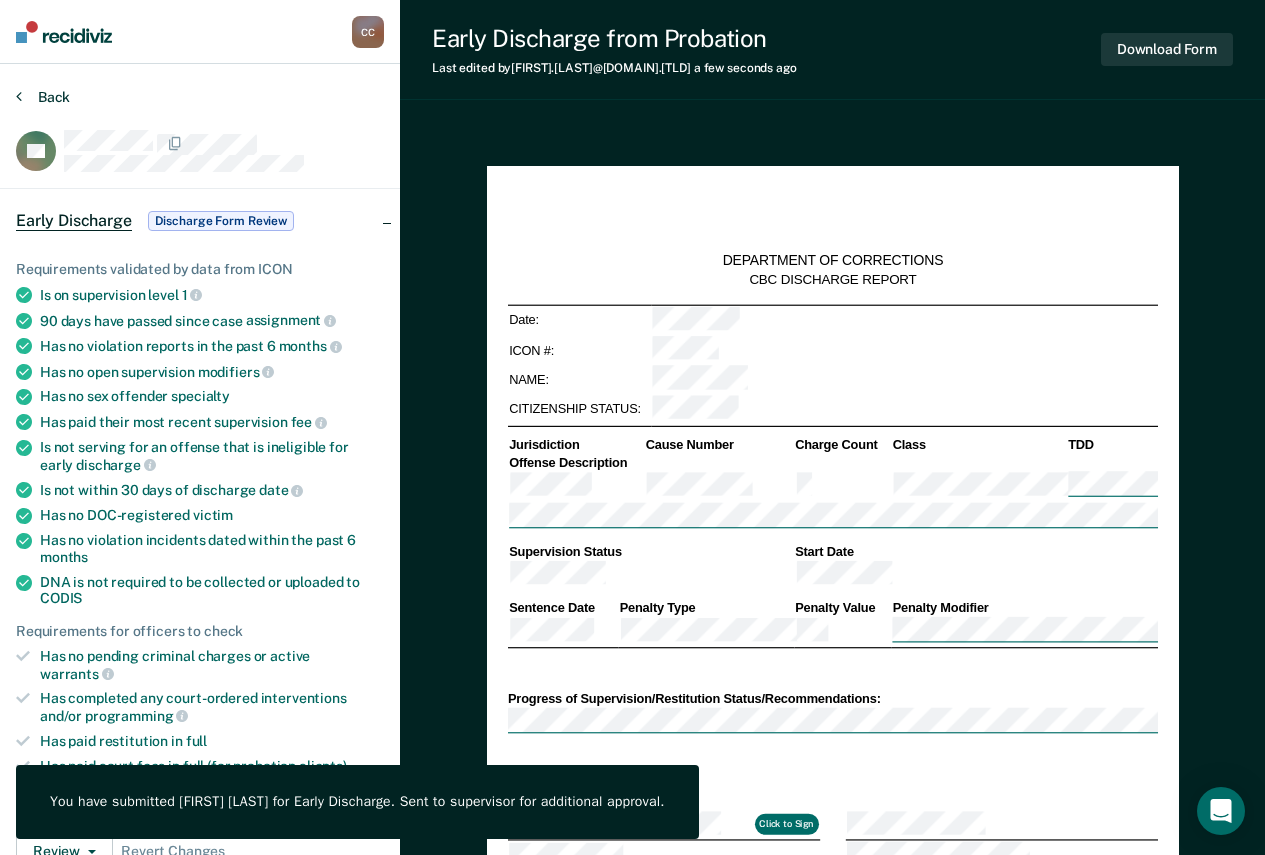 click on "Back" at bounding box center (43, 97) 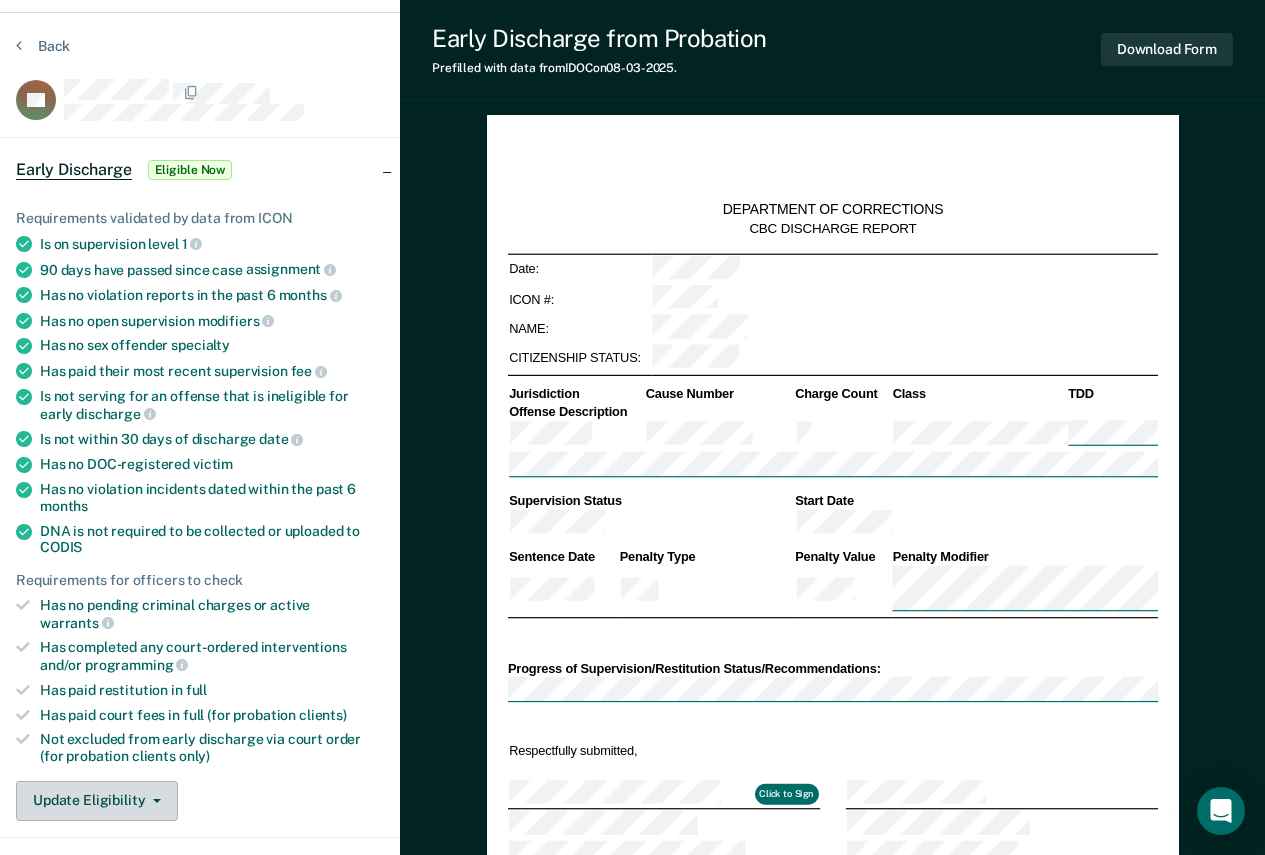 scroll, scrollTop: 100, scrollLeft: 0, axis: vertical 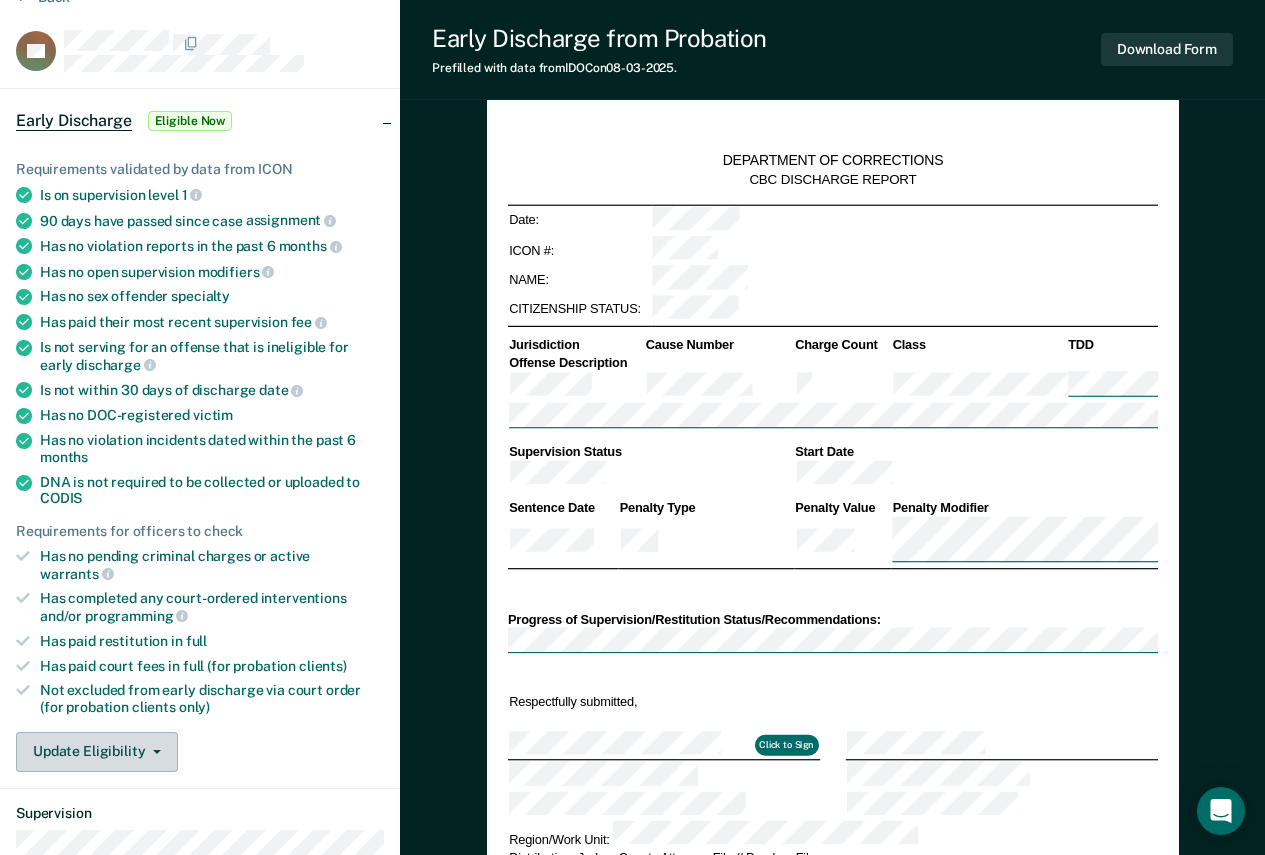 click on "Update Eligibility" at bounding box center [97, 752] 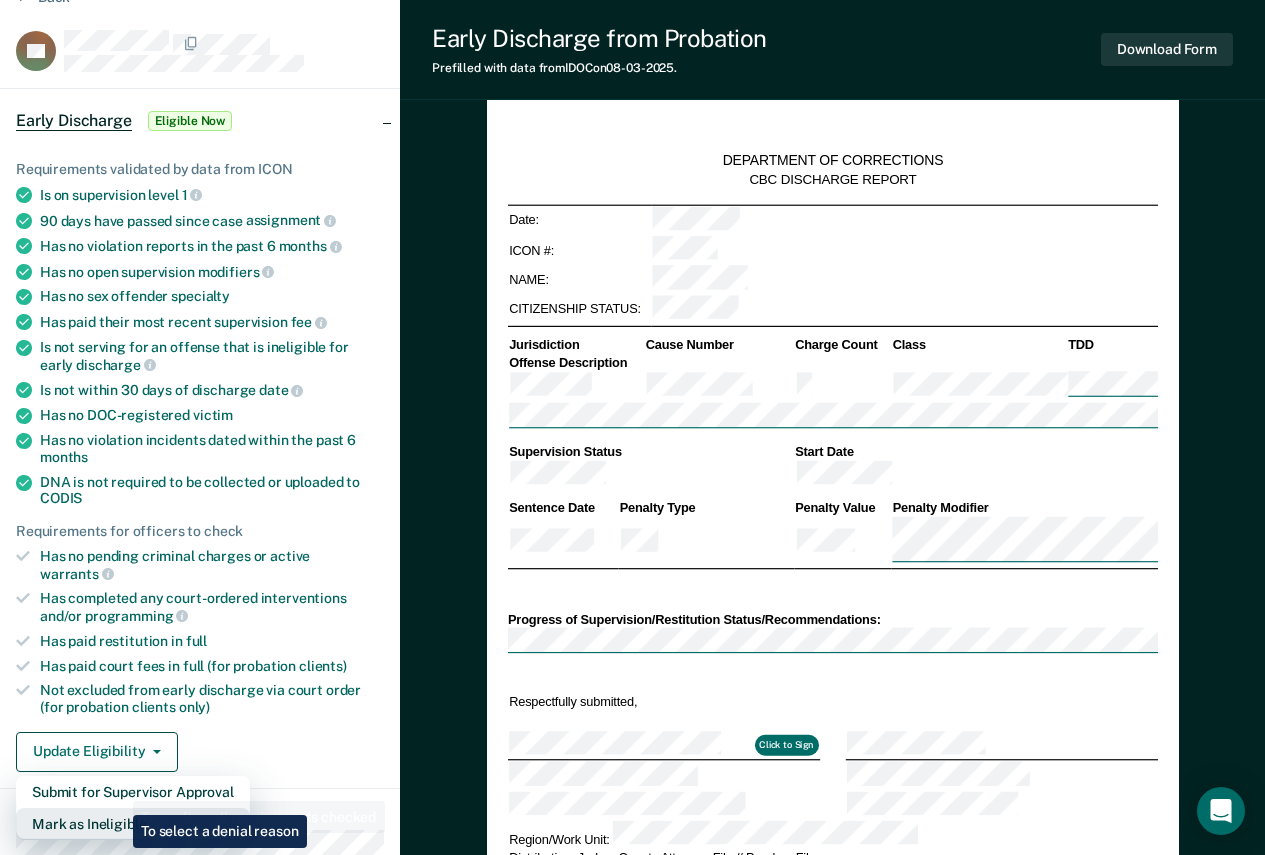 click on "Mark as Ineligible" at bounding box center [133, 824] 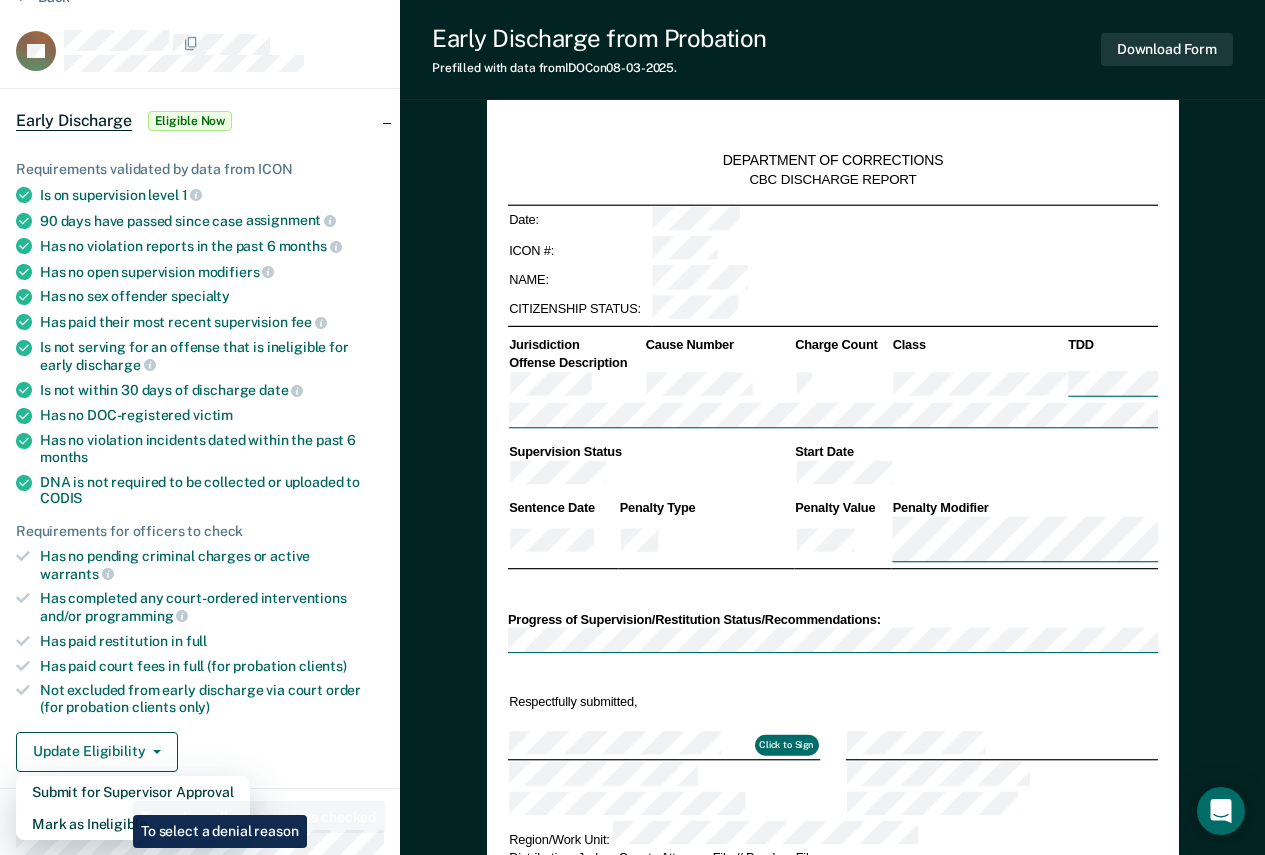 type on "x" 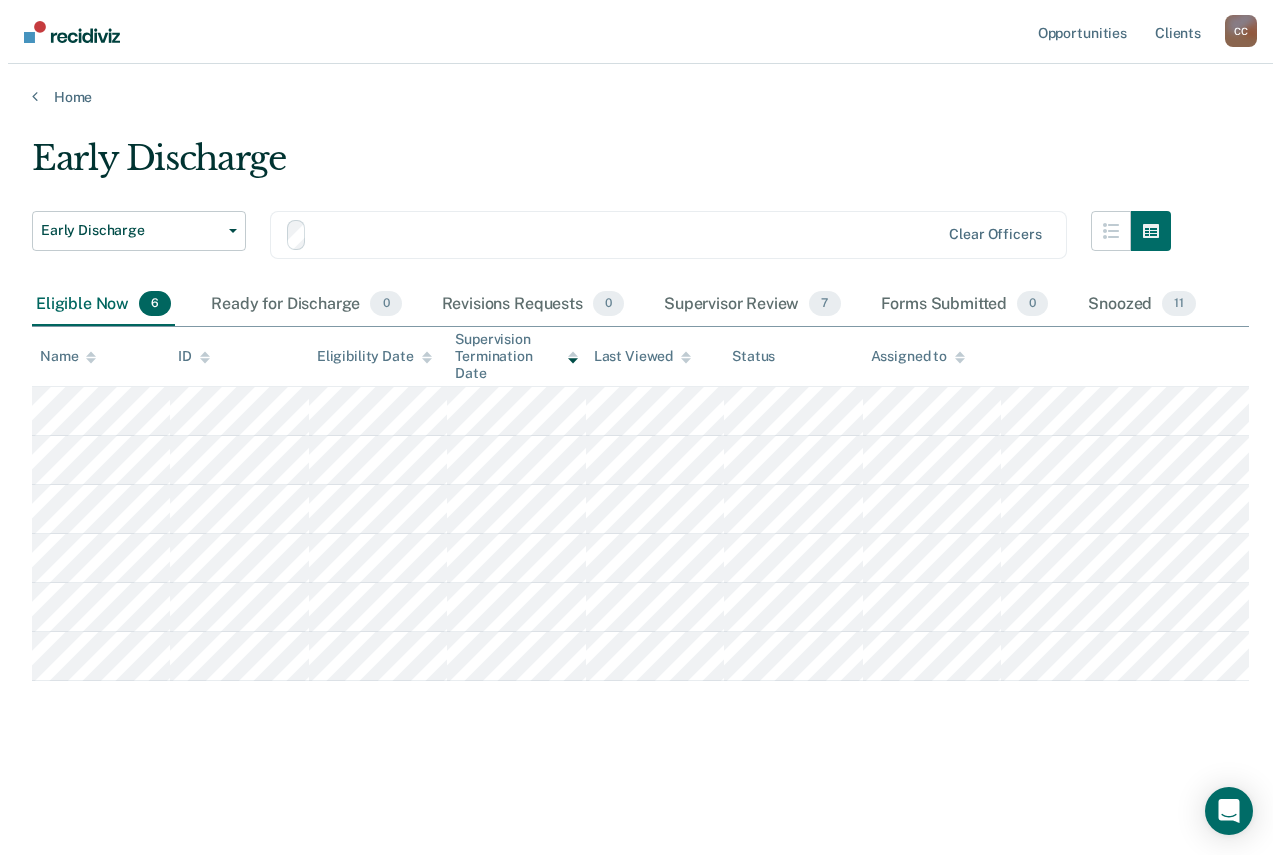 scroll, scrollTop: 0, scrollLeft: 0, axis: both 